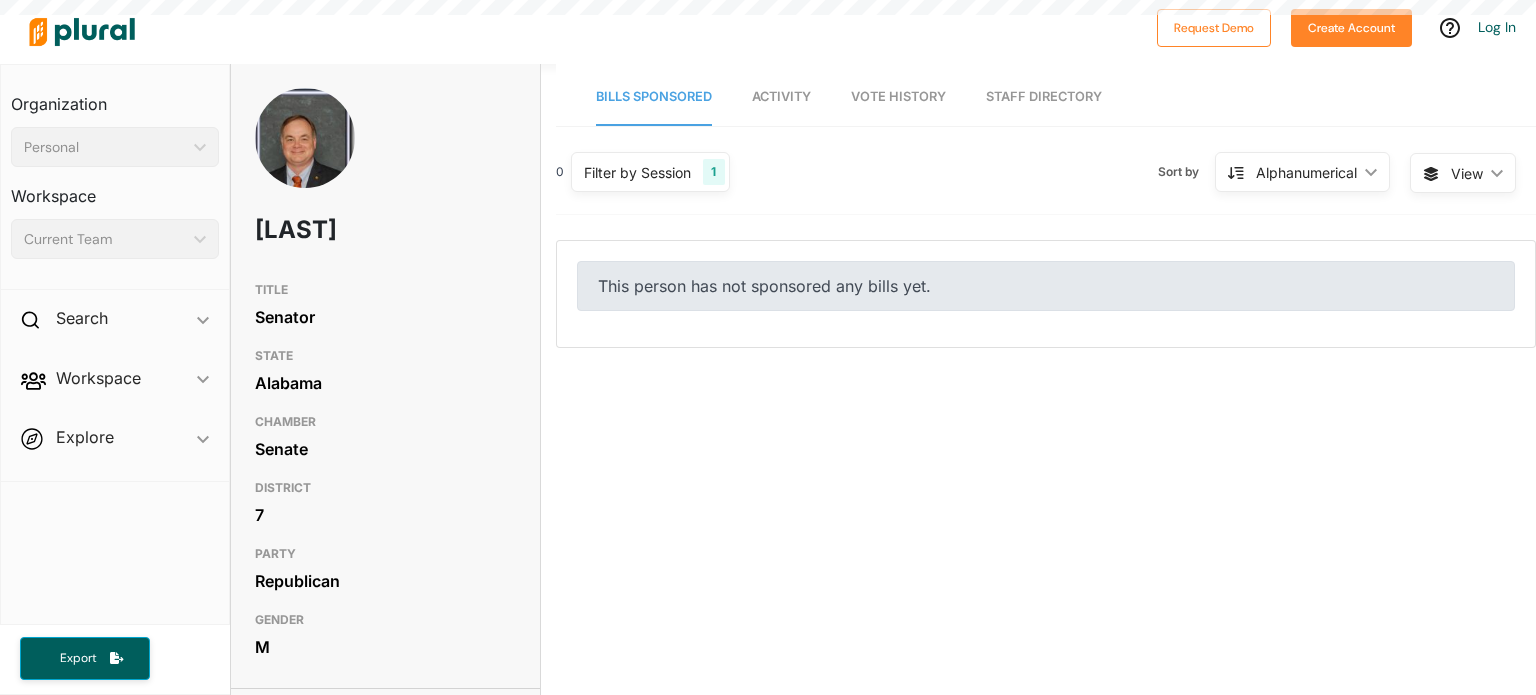 scroll, scrollTop: 0, scrollLeft: 0, axis: both 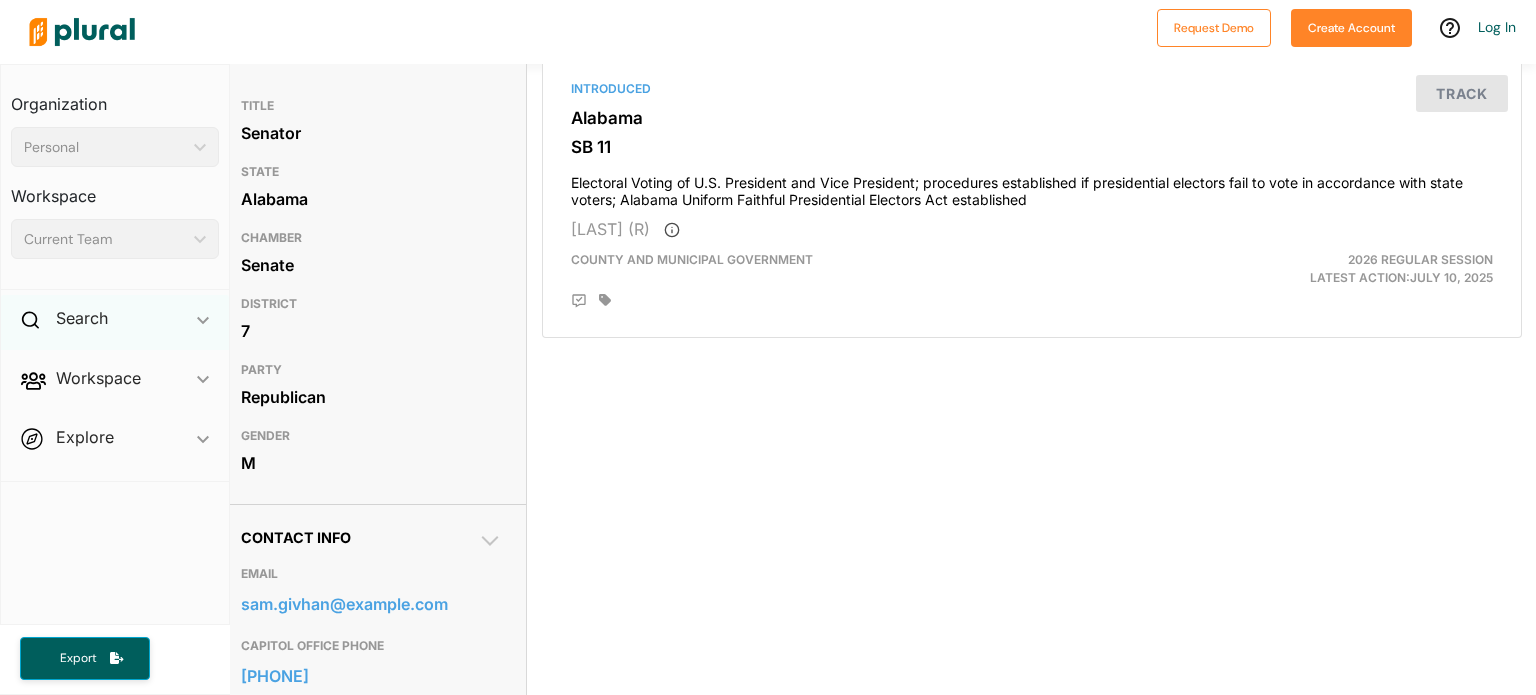 click on "Search ic_keyboard_arrow_down" at bounding box center (115, 322) 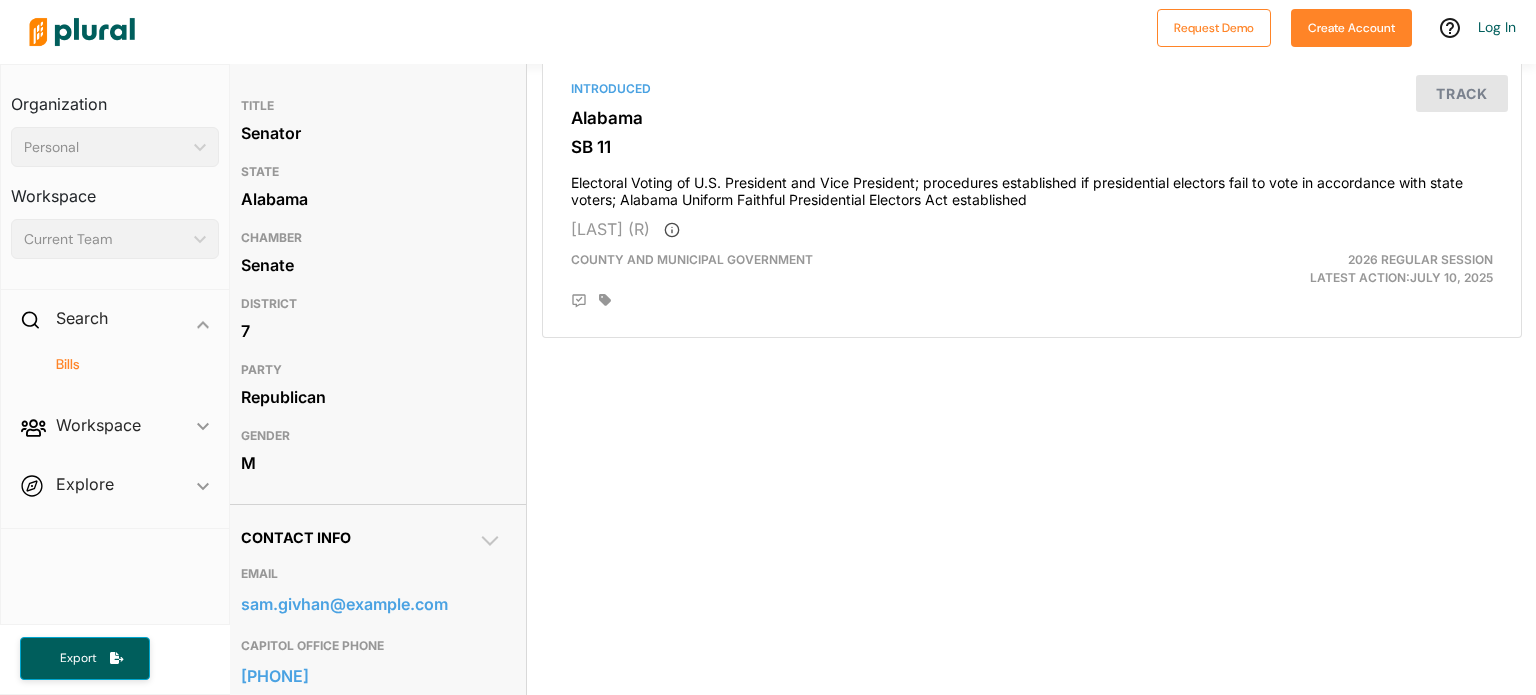 click on "Bills" at bounding box center [120, 364] 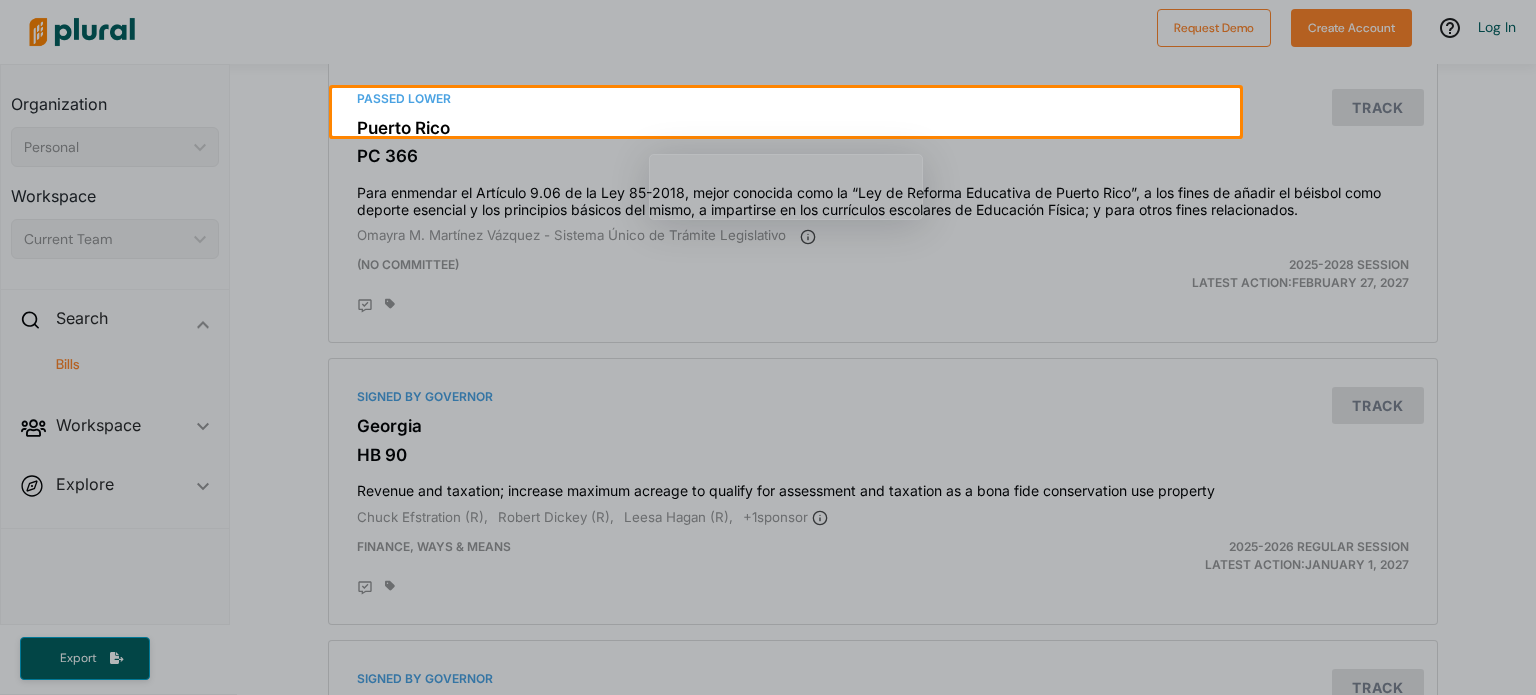 scroll, scrollTop: 0, scrollLeft: 0, axis: both 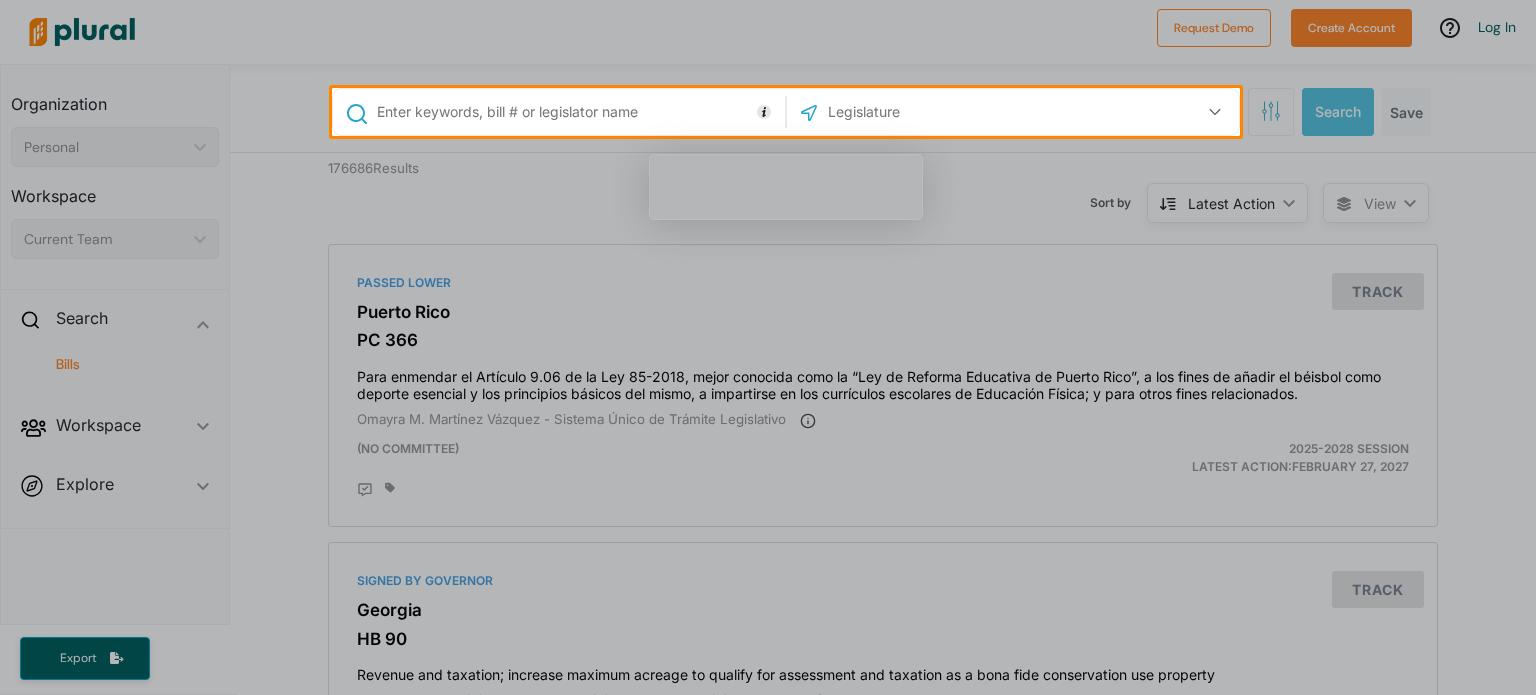 click at bounding box center (768, 415) 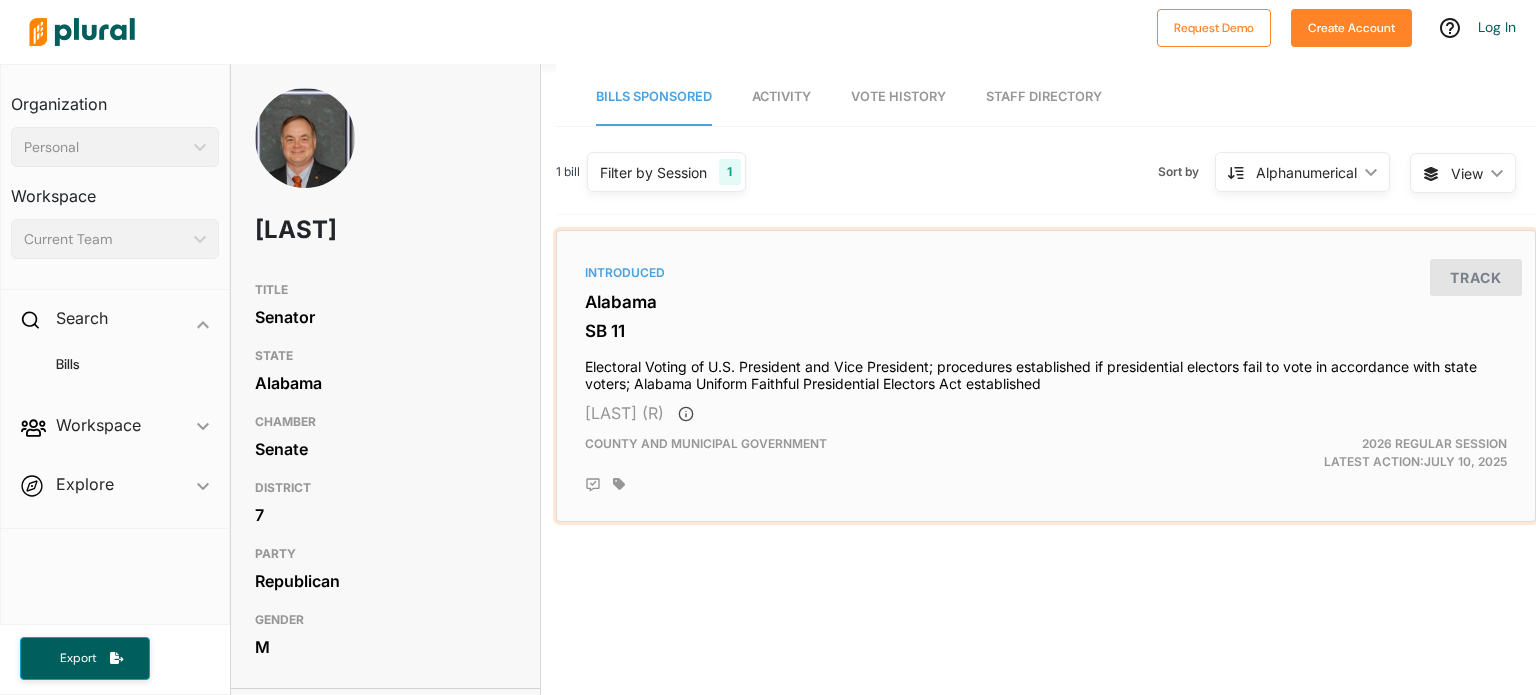 click on "[LAST] (R)" at bounding box center [624, 413] 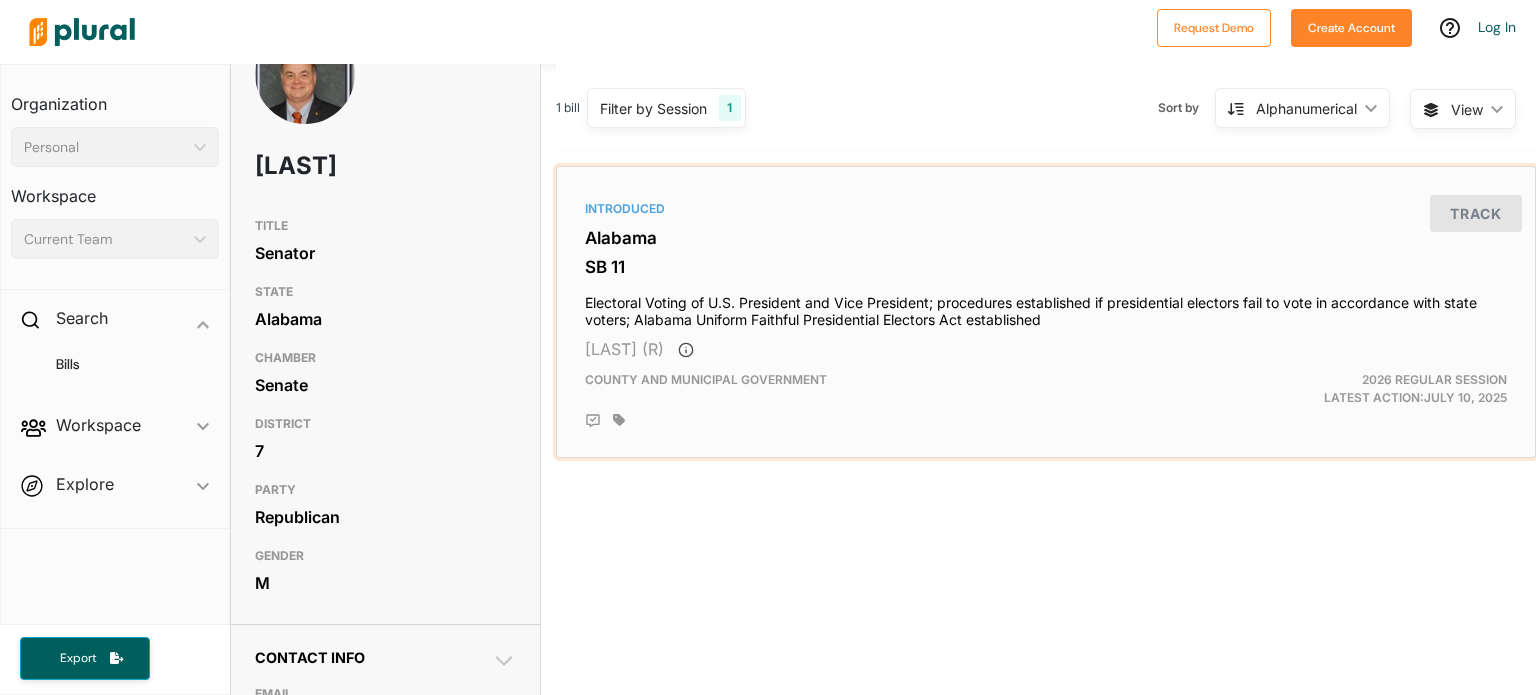 scroll, scrollTop: 67, scrollLeft: 0, axis: vertical 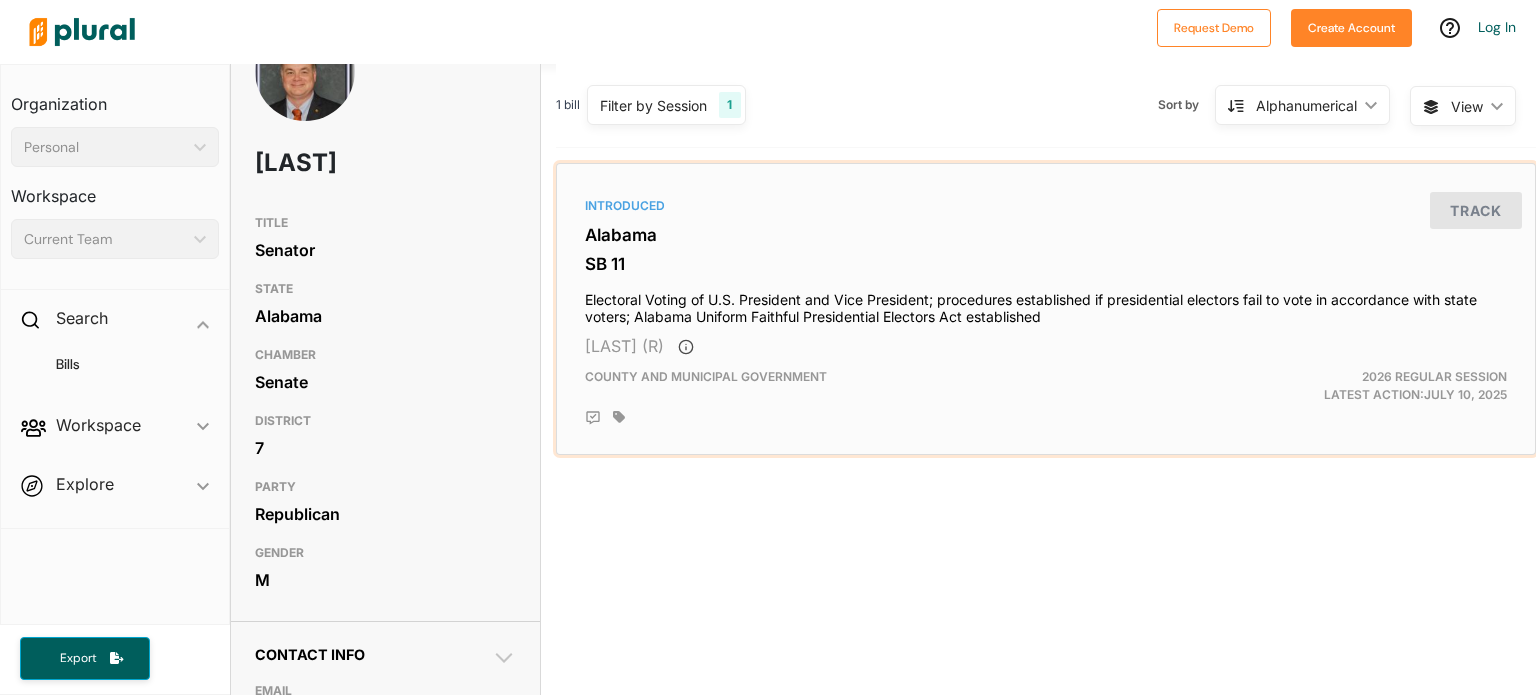 click on "Electoral Voting of U.S. President and Vice President; procedures established if presidential electors fail to vote in accordance with state voters; Alabama Uniform Faithful Presidential Electors Act established" at bounding box center [1046, 304] 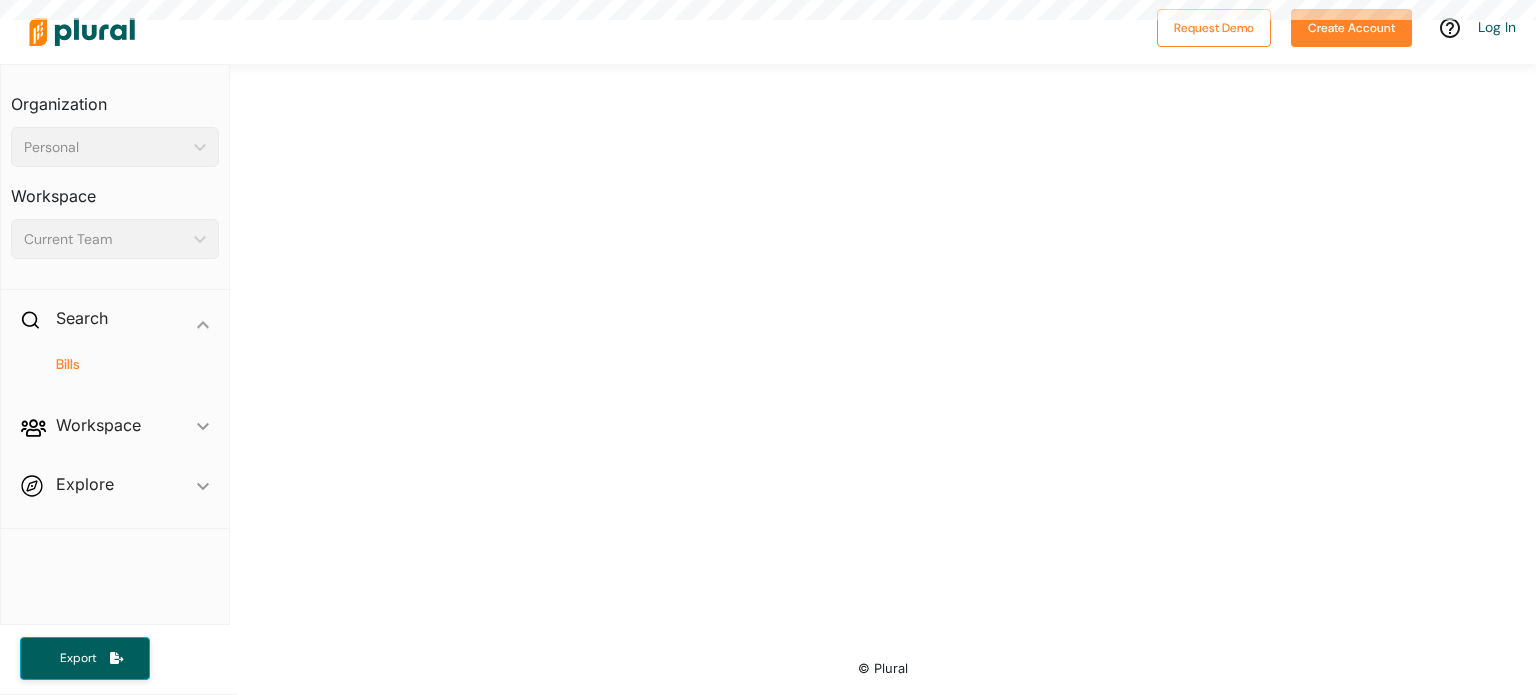 scroll, scrollTop: 0, scrollLeft: 0, axis: both 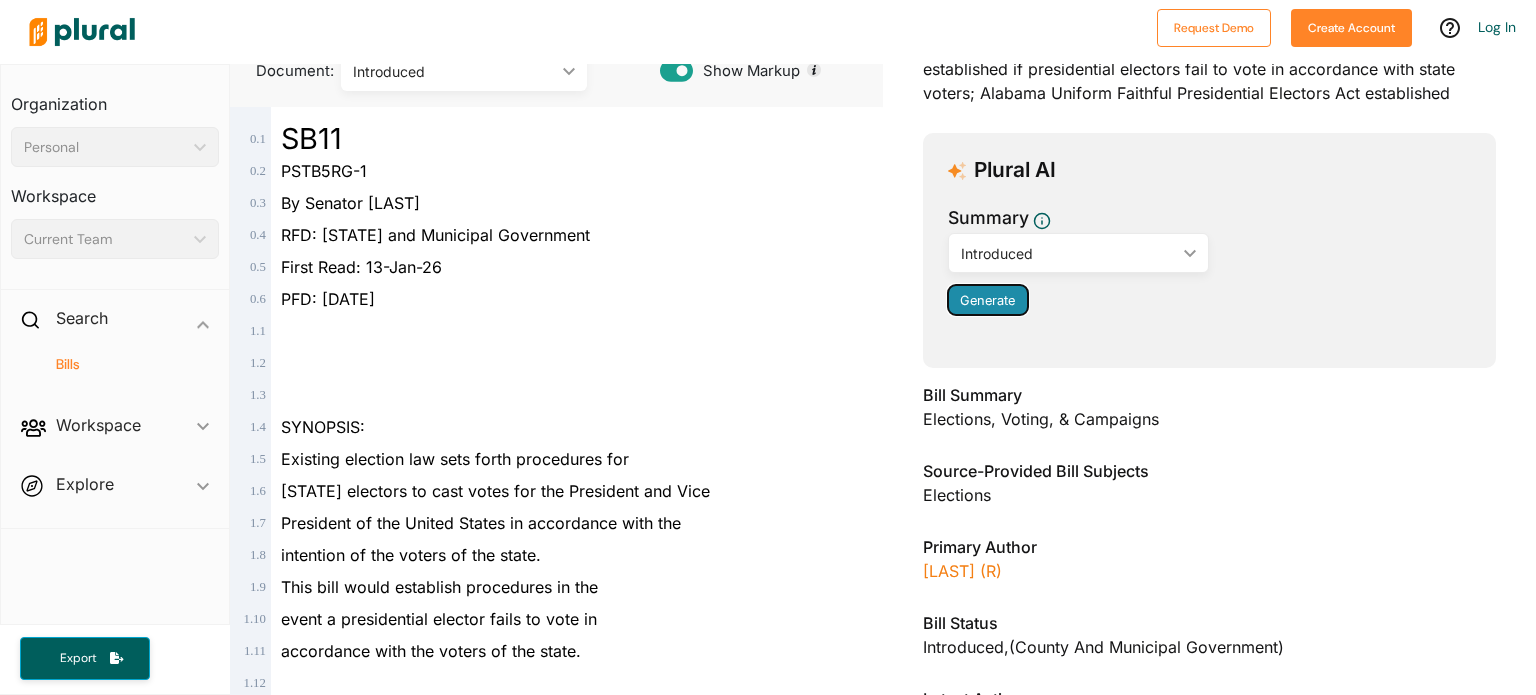 click on "Generate" at bounding box center [987, 300] 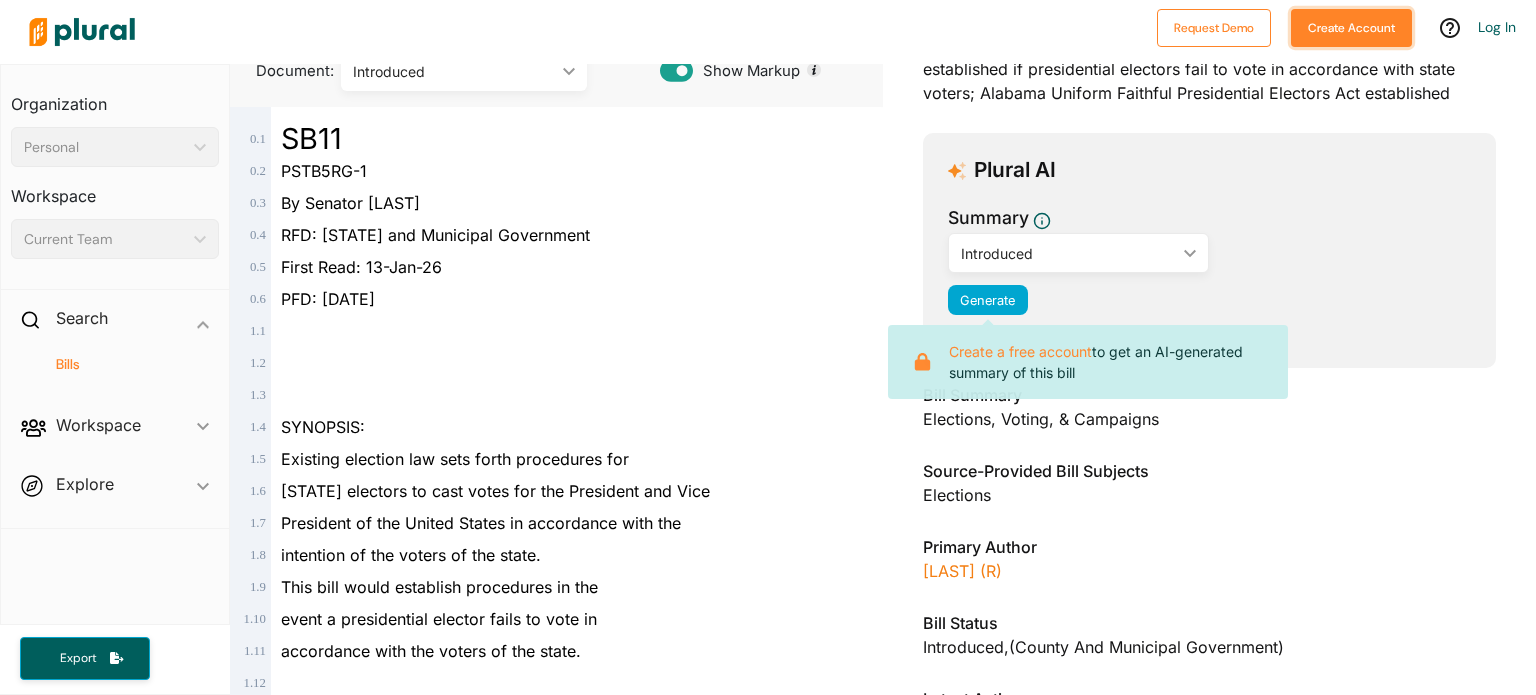 click on "Create Account" at bounding box center [1351, 28] 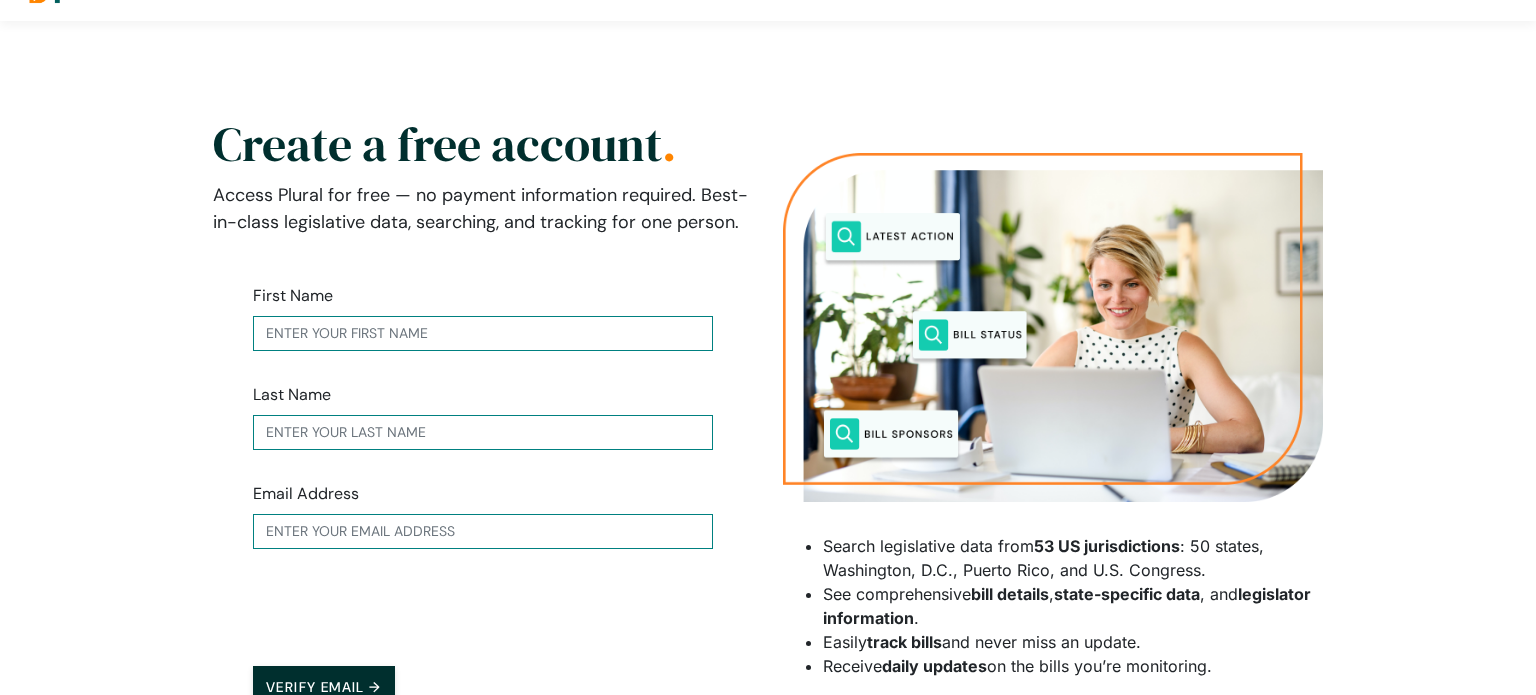 scroll, scrollTop: 0, scrollLeft: 0, axis: both 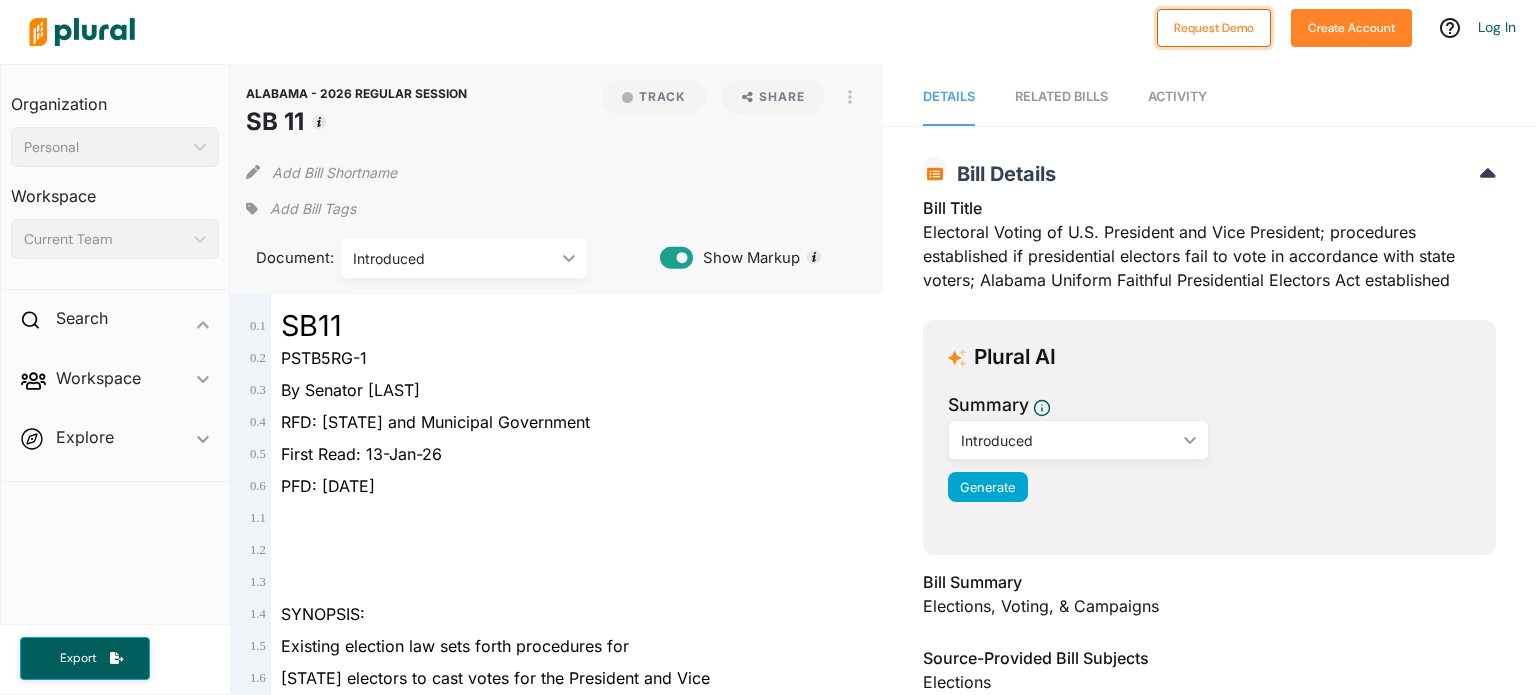 click on "Request Demo" at bounding box center (1214, 28) 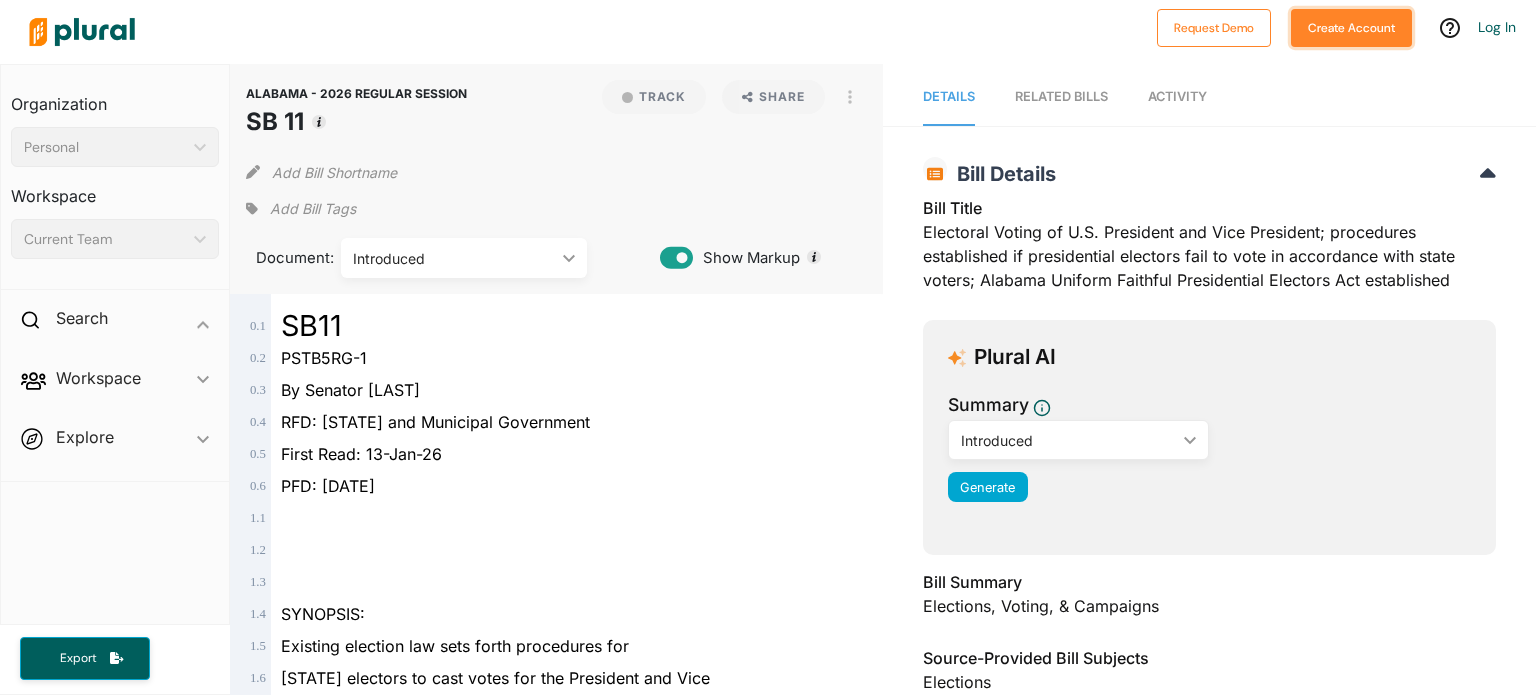 click on "Create Account" at bounding box center [1351, 28] 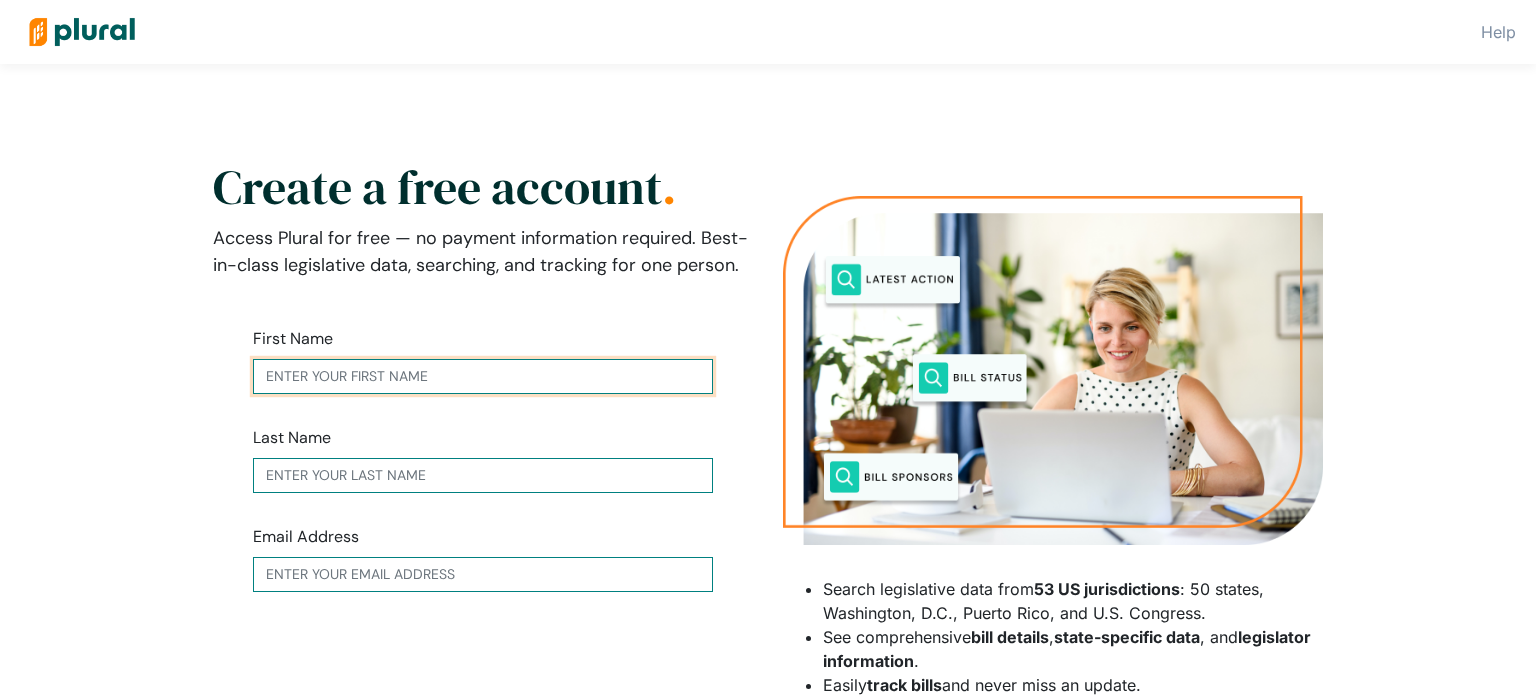 click at bounding box center (483, 376) 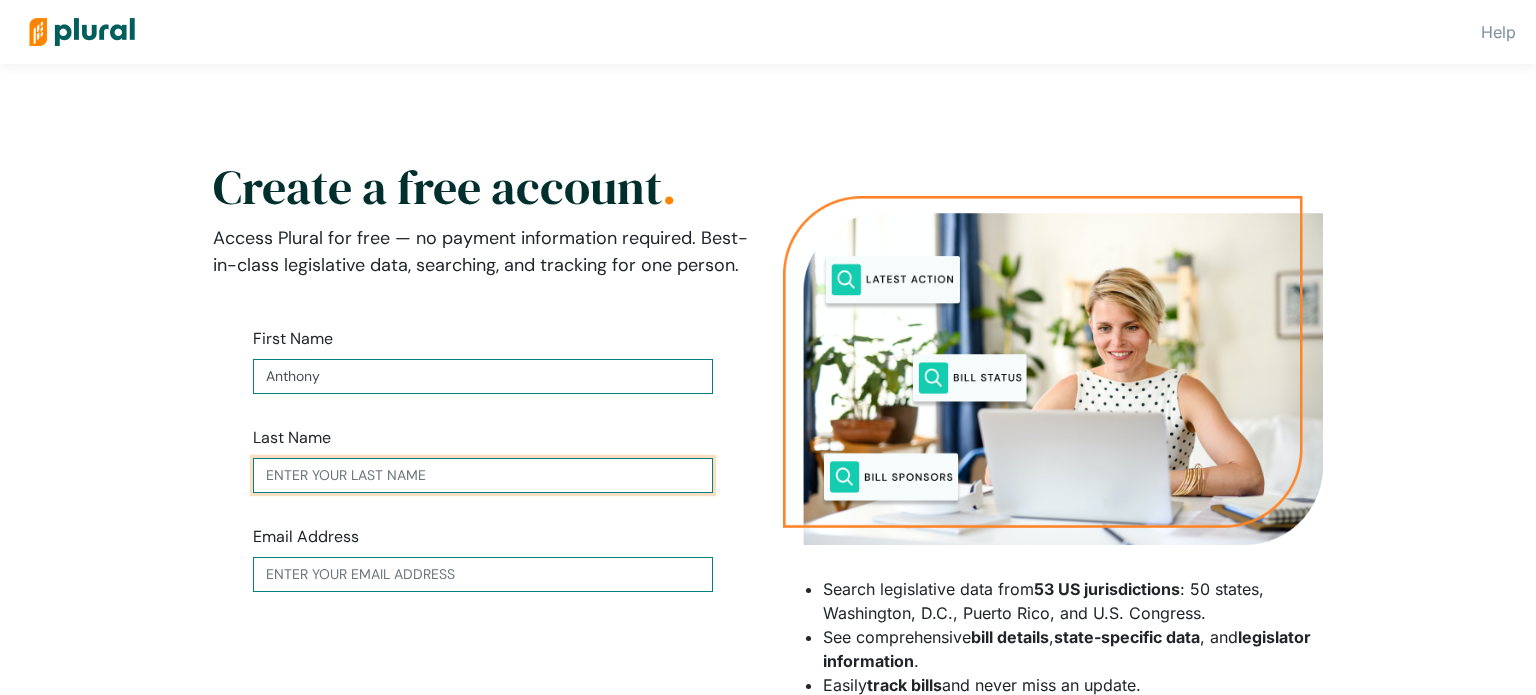 click at bounding box center (483, 475) 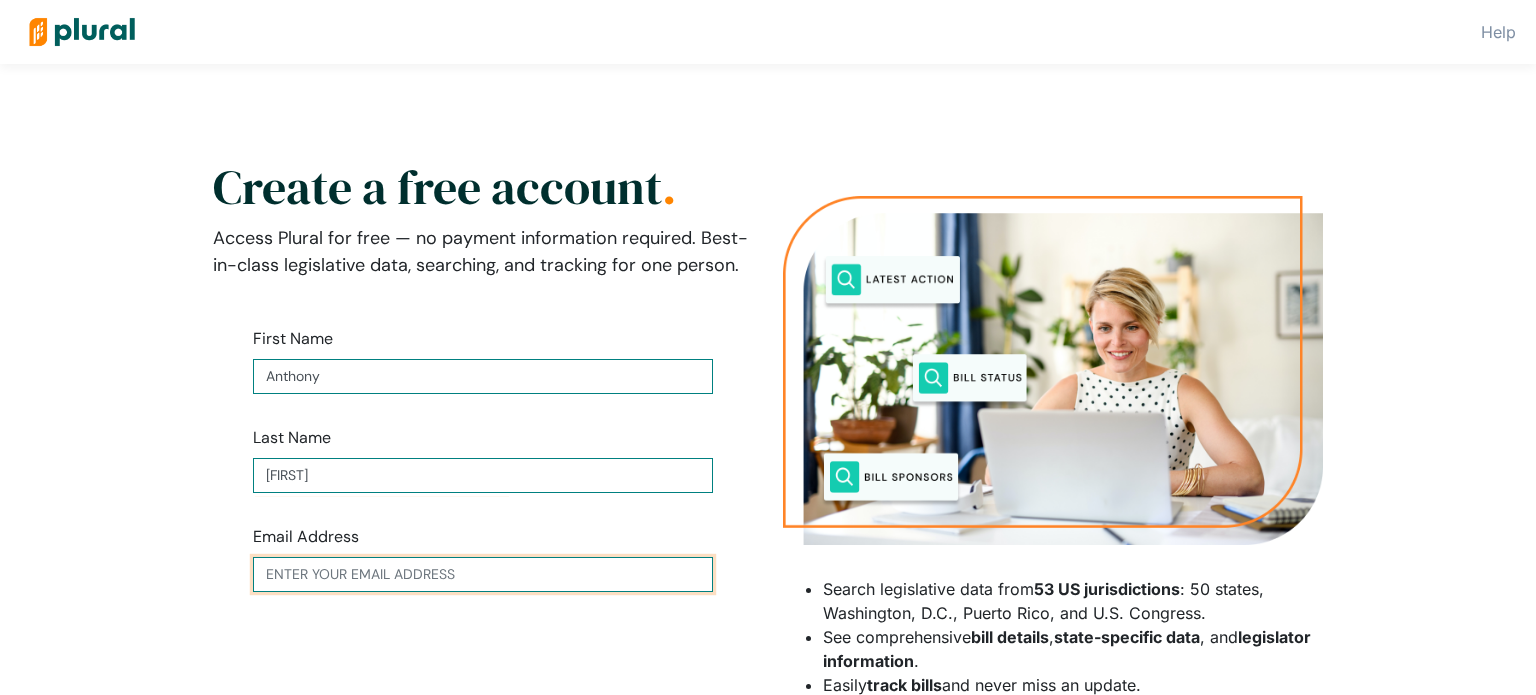 click at bounding box center (483, 574) 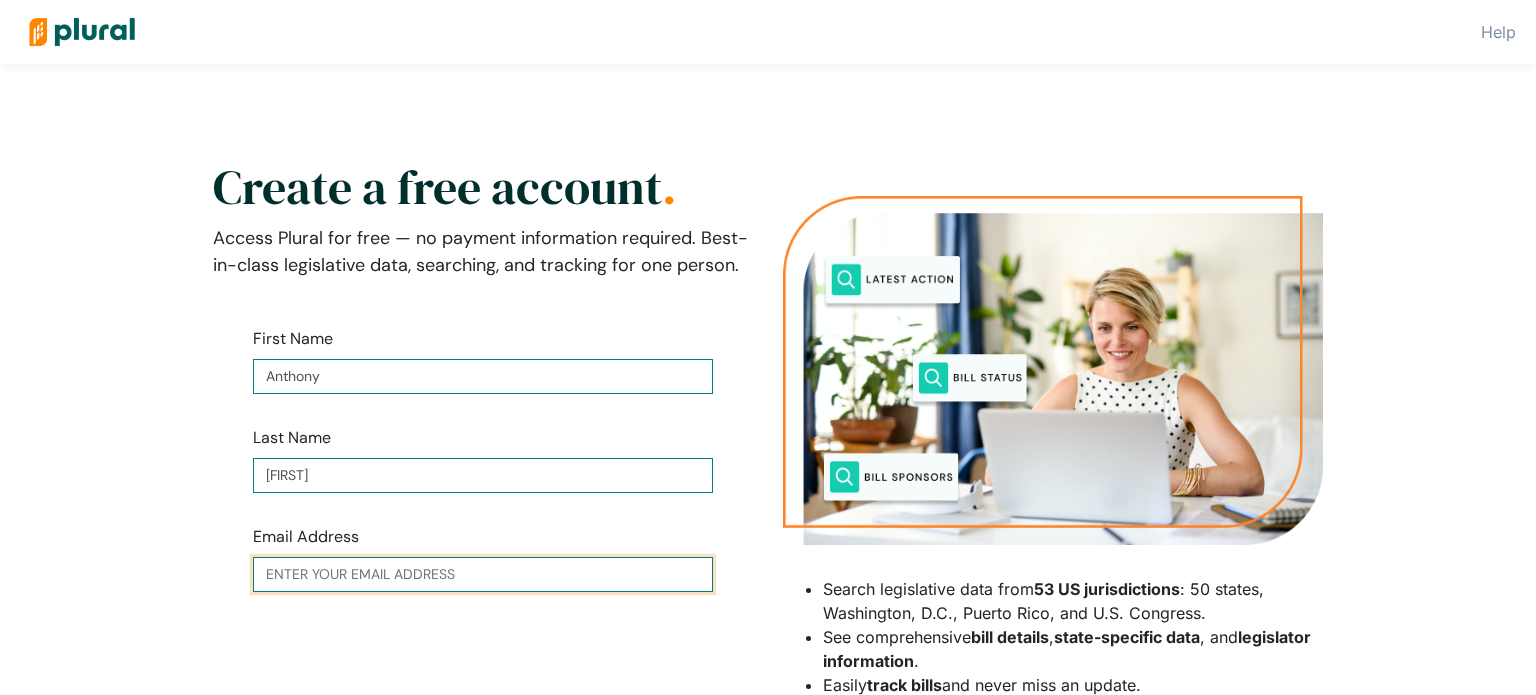 type on "[EMAIL]" 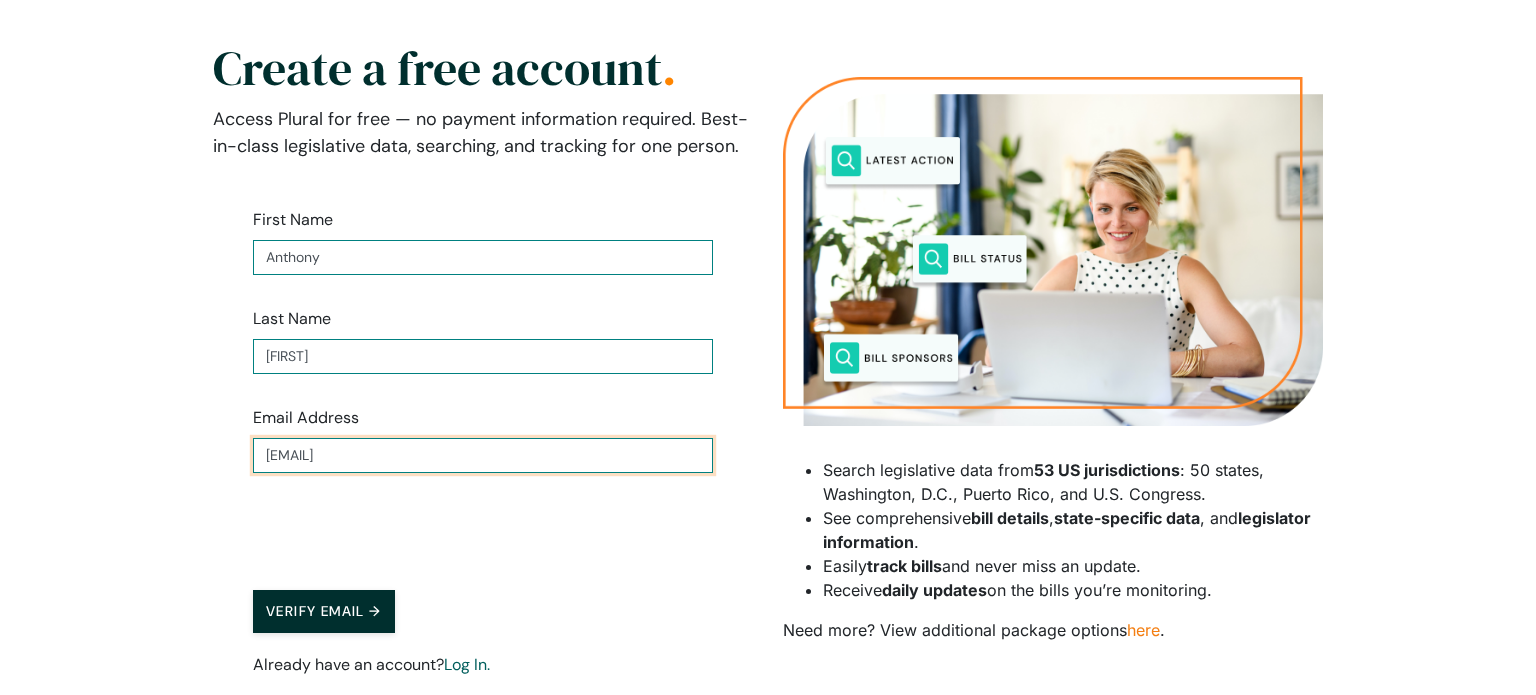 scroll, scrollTop: 232, scrollLeft: 0, axis: vertical 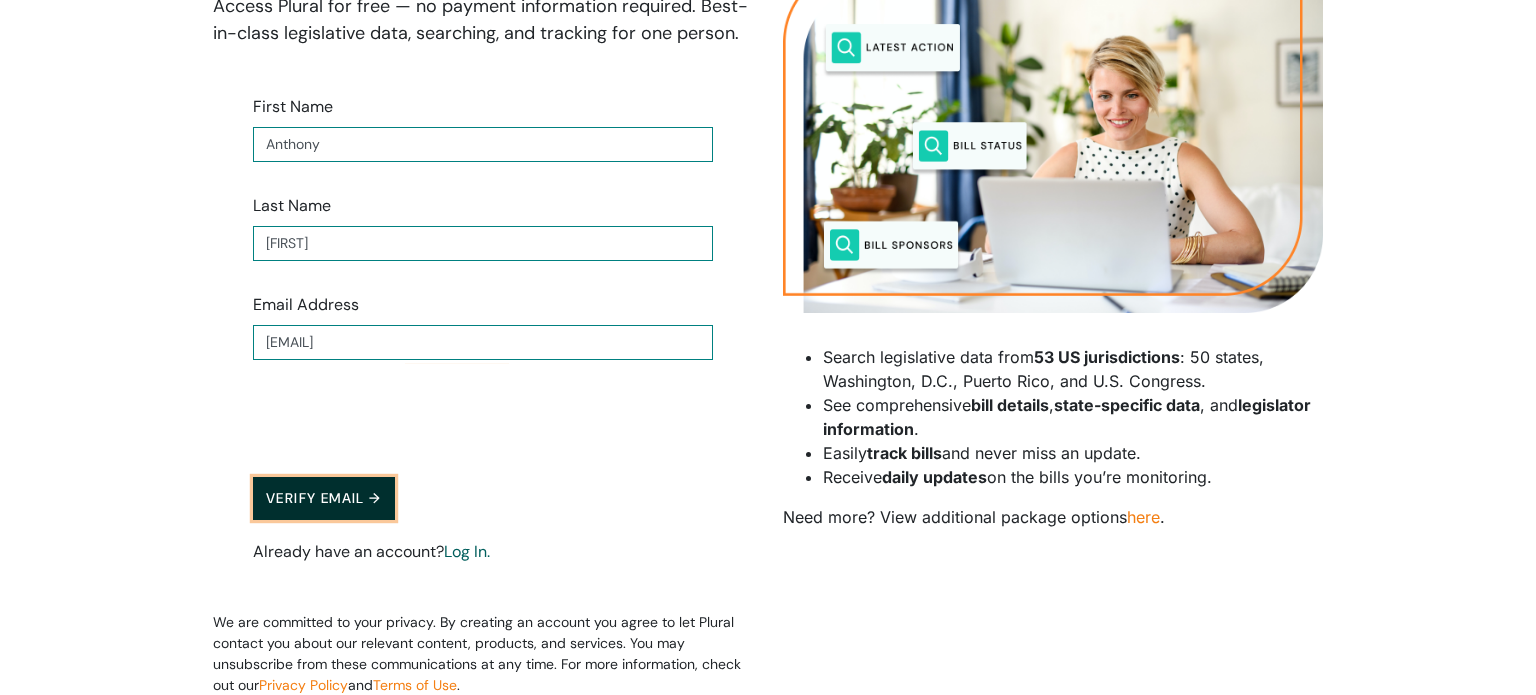 click on "Verify Email →" at bounding box center [324, 498] 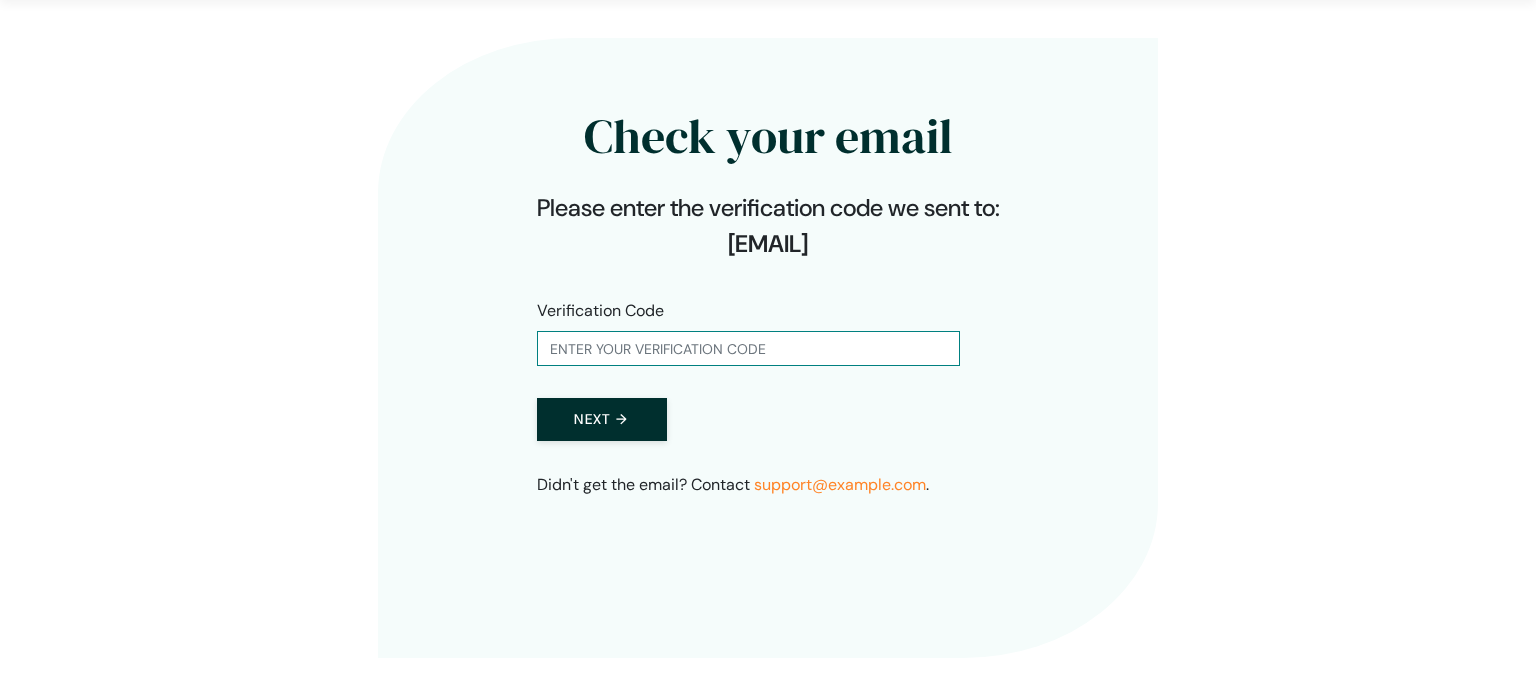 scroll, scrollTop: 64, scrollLeft: 0, axis: vertical 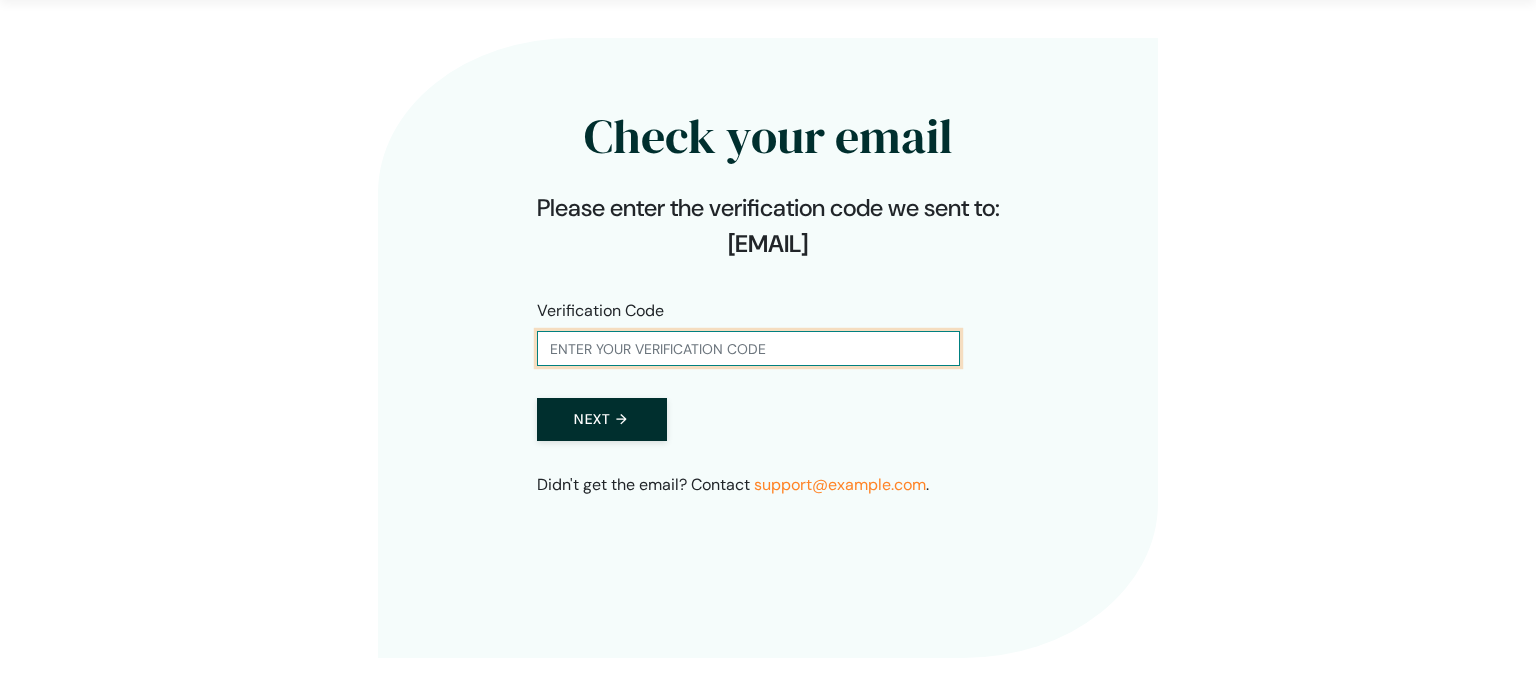 click at bounding box center [748, 348] 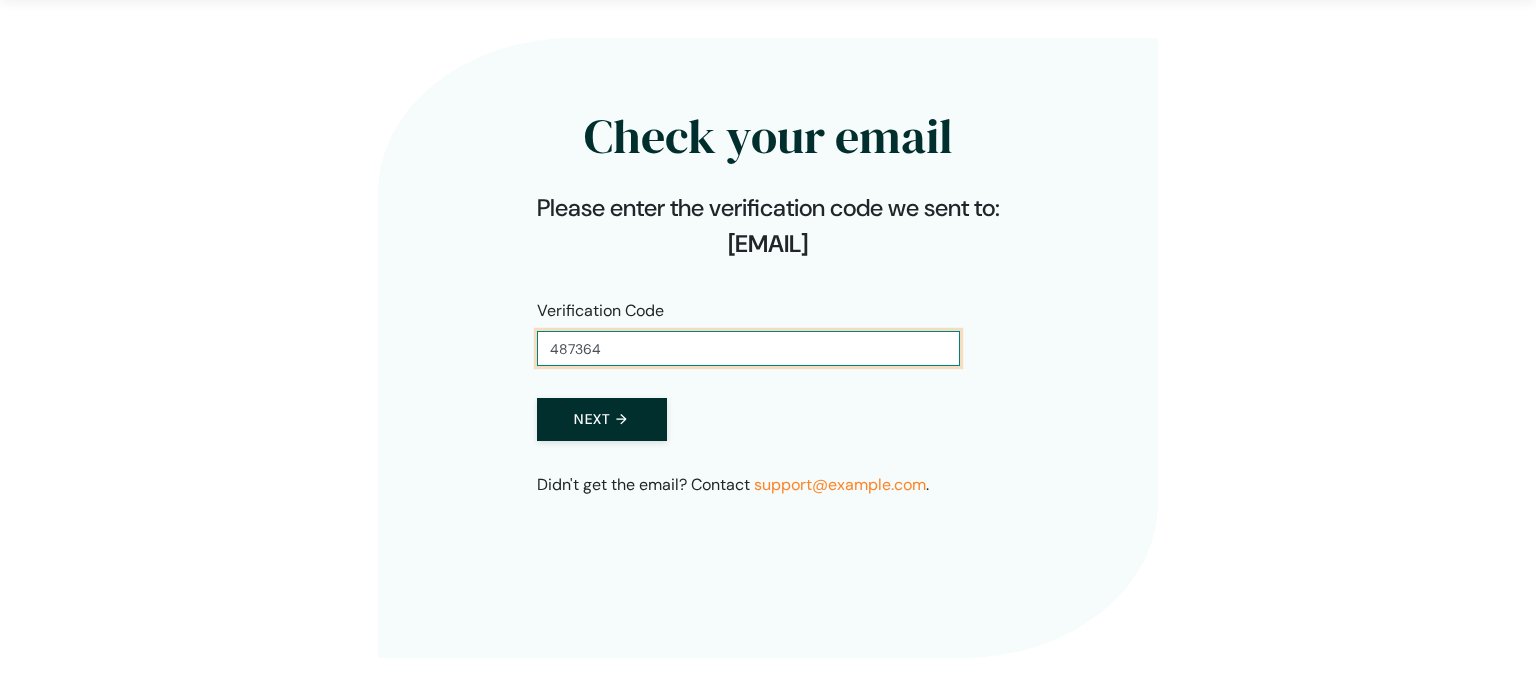 type on "487364" 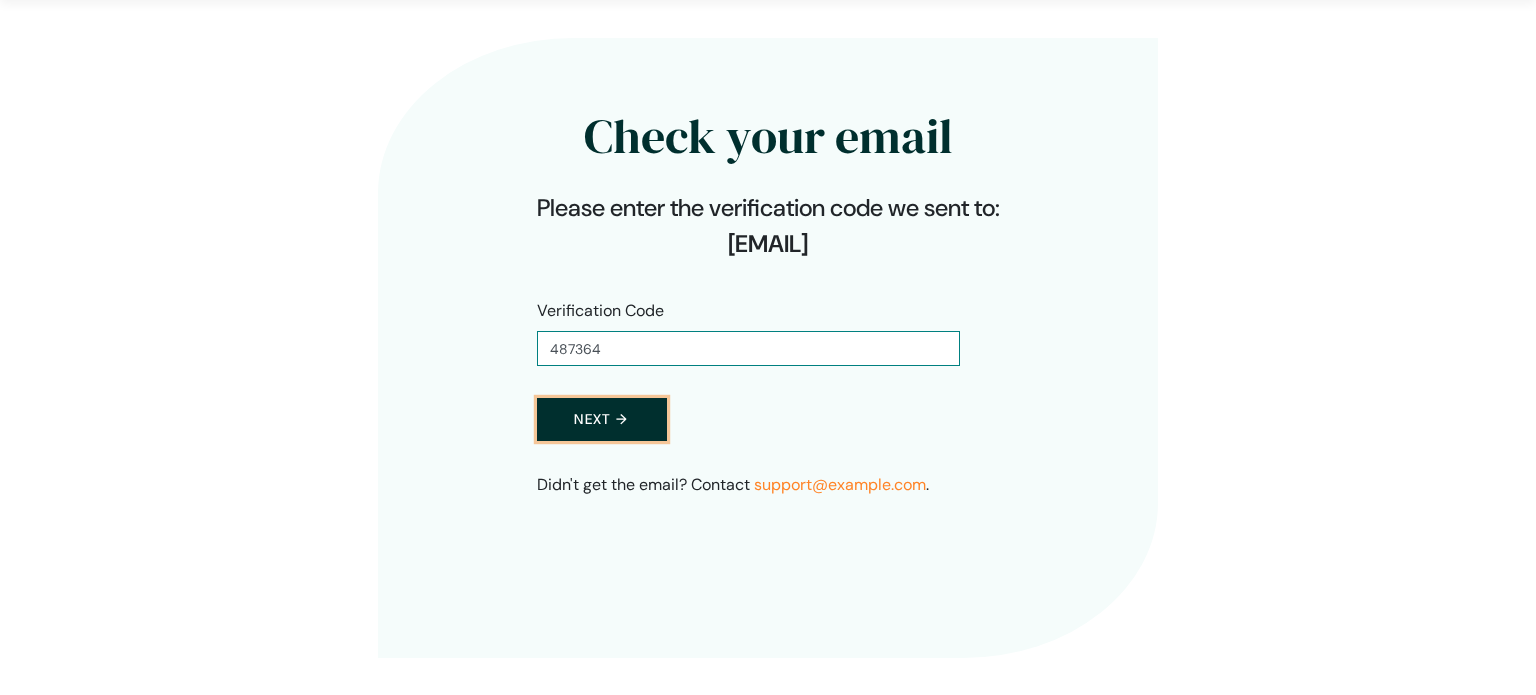 click on "Next →" at bounding box center [602, 419] 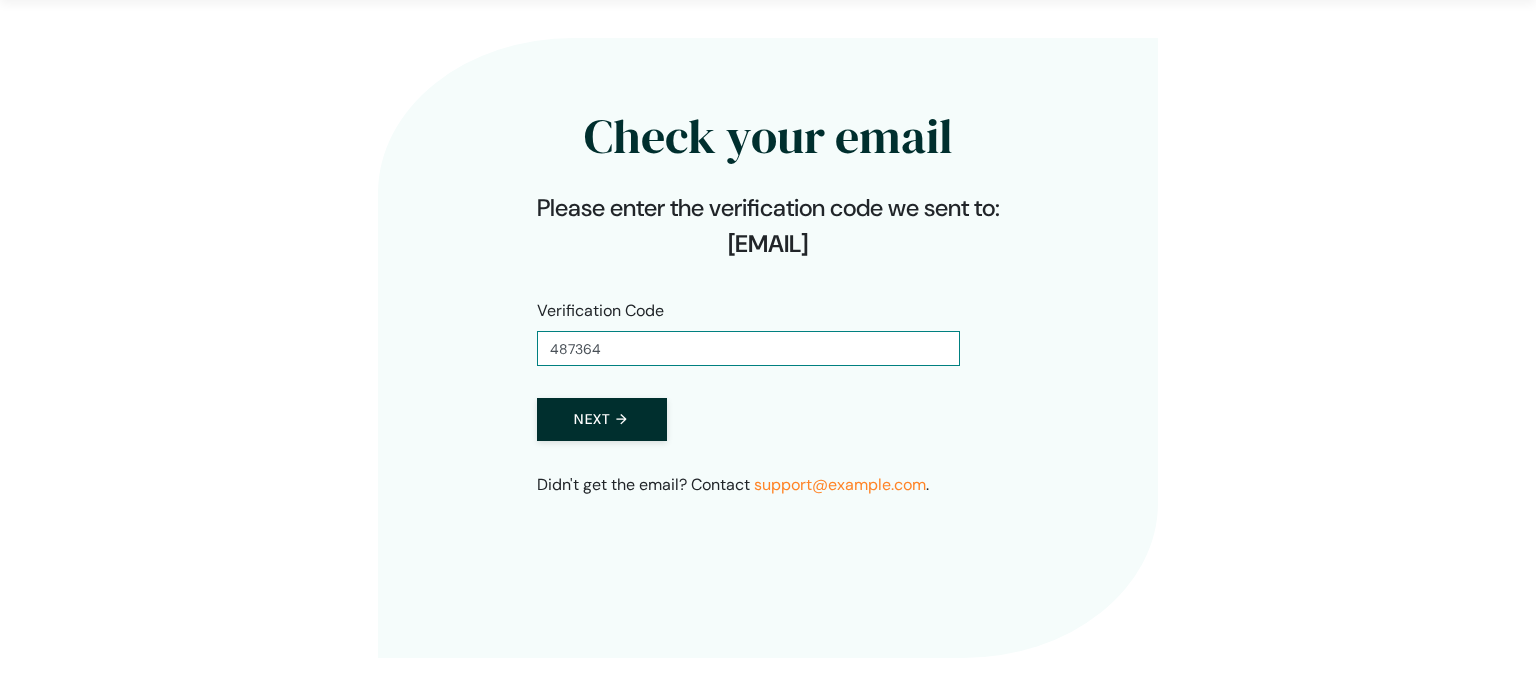 scroll, scrollTop: 0, scrollLeft: 0, axis: both 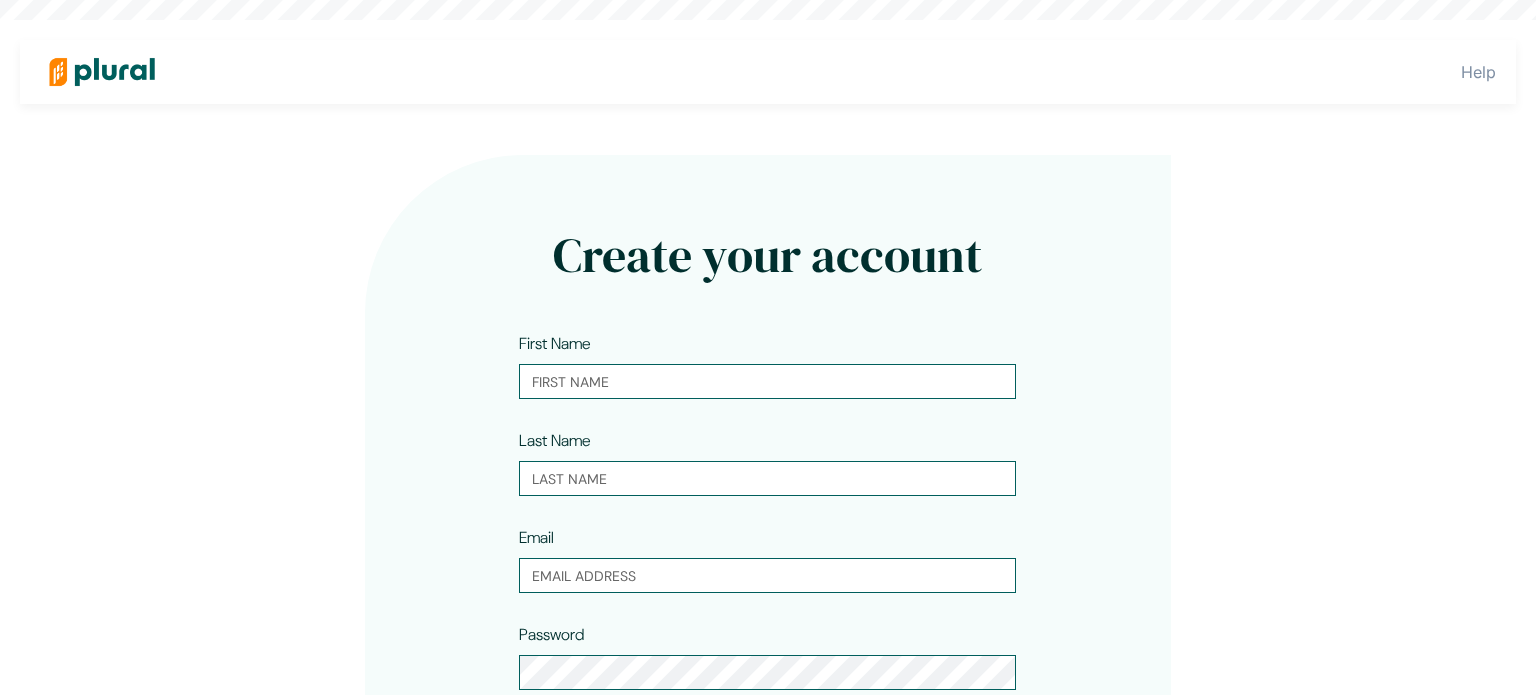 type on "Anthony" 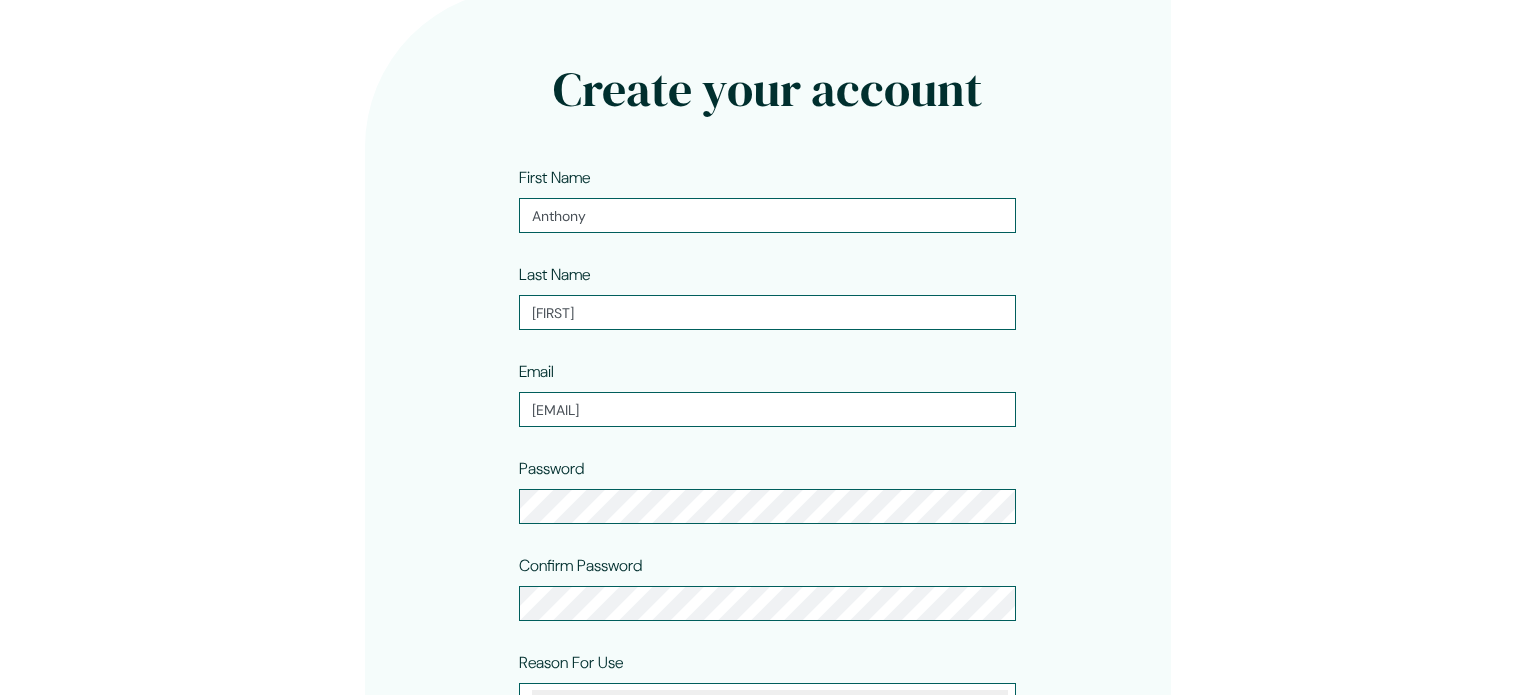 scroll, scrollTop: 171, scrollLeft: 0, axis: vertical 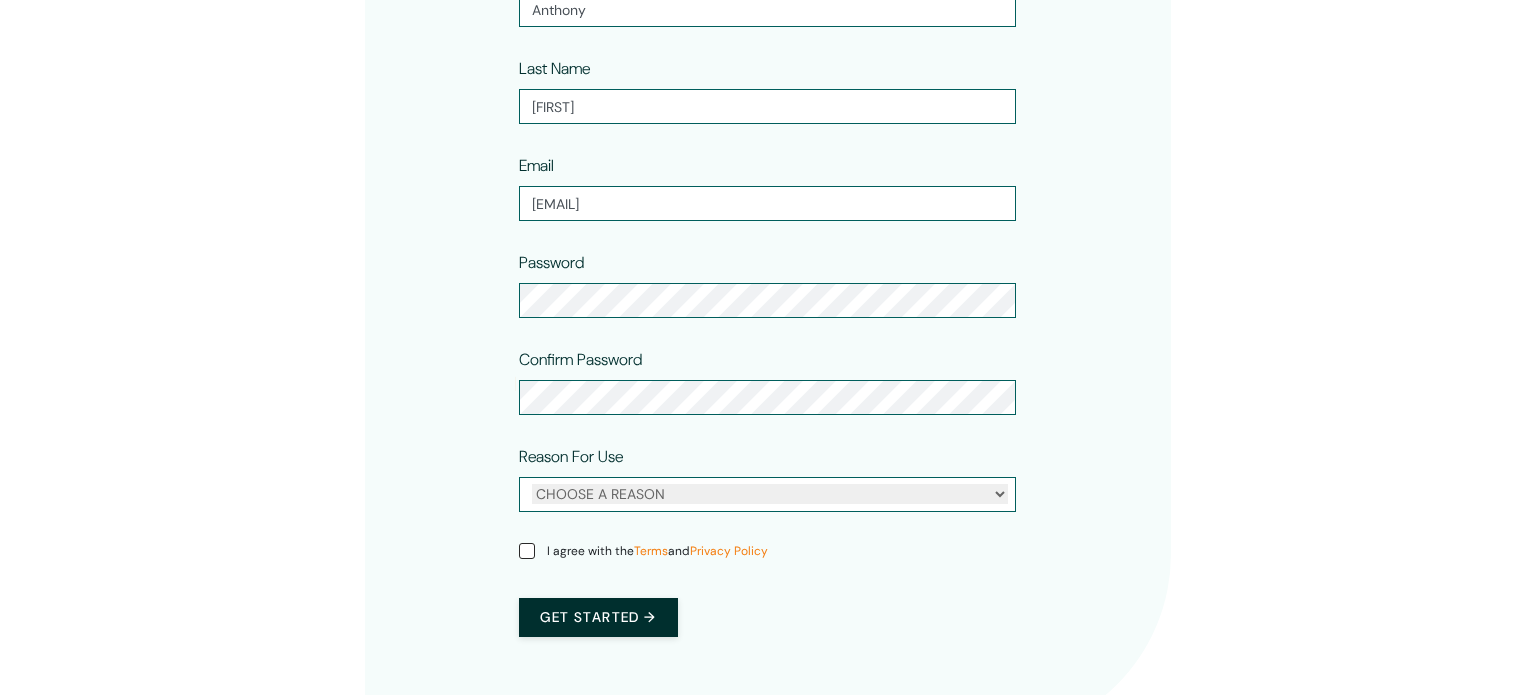 click on "Reason For Use CHOOSE A REASON Personal Professional" at bounding box center (767, 481) 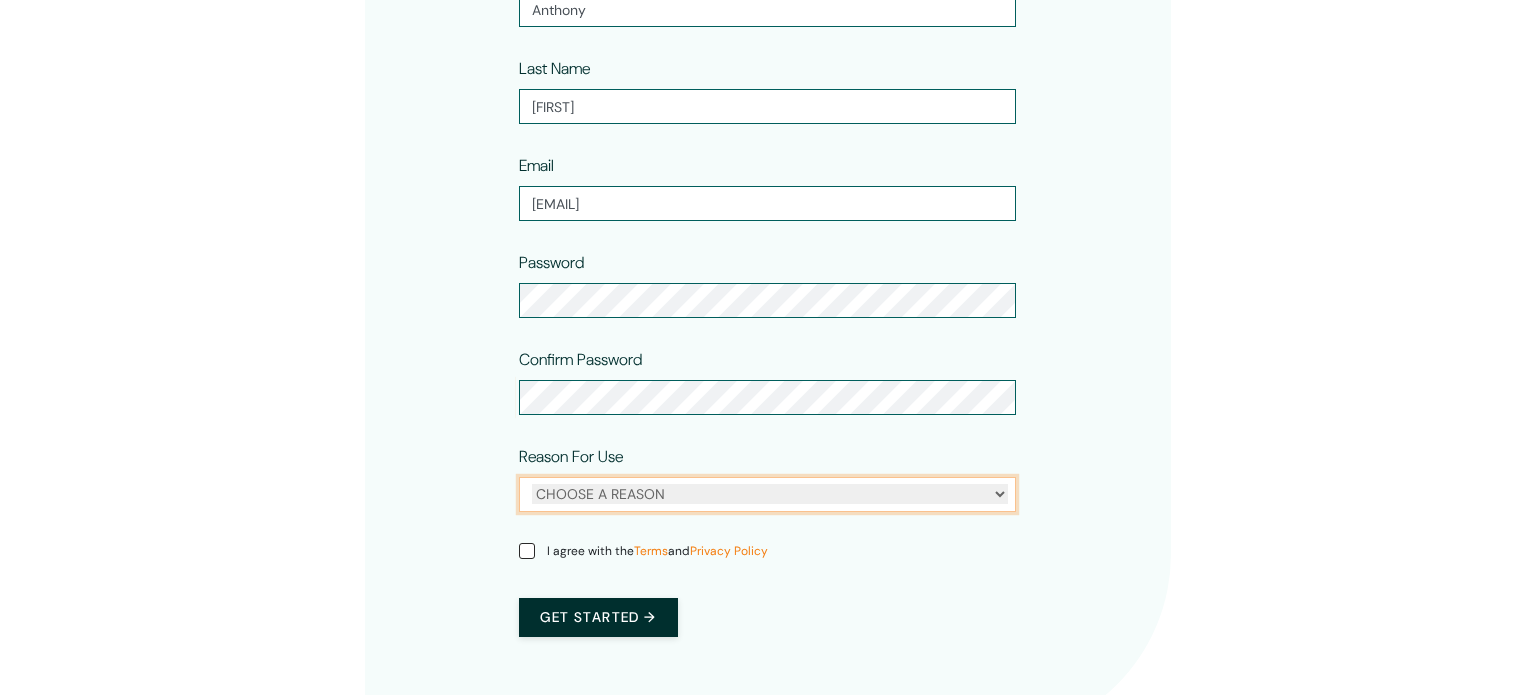 click on "CHOOSE A REASON Personal Professional" at bounding box center (770, 494) 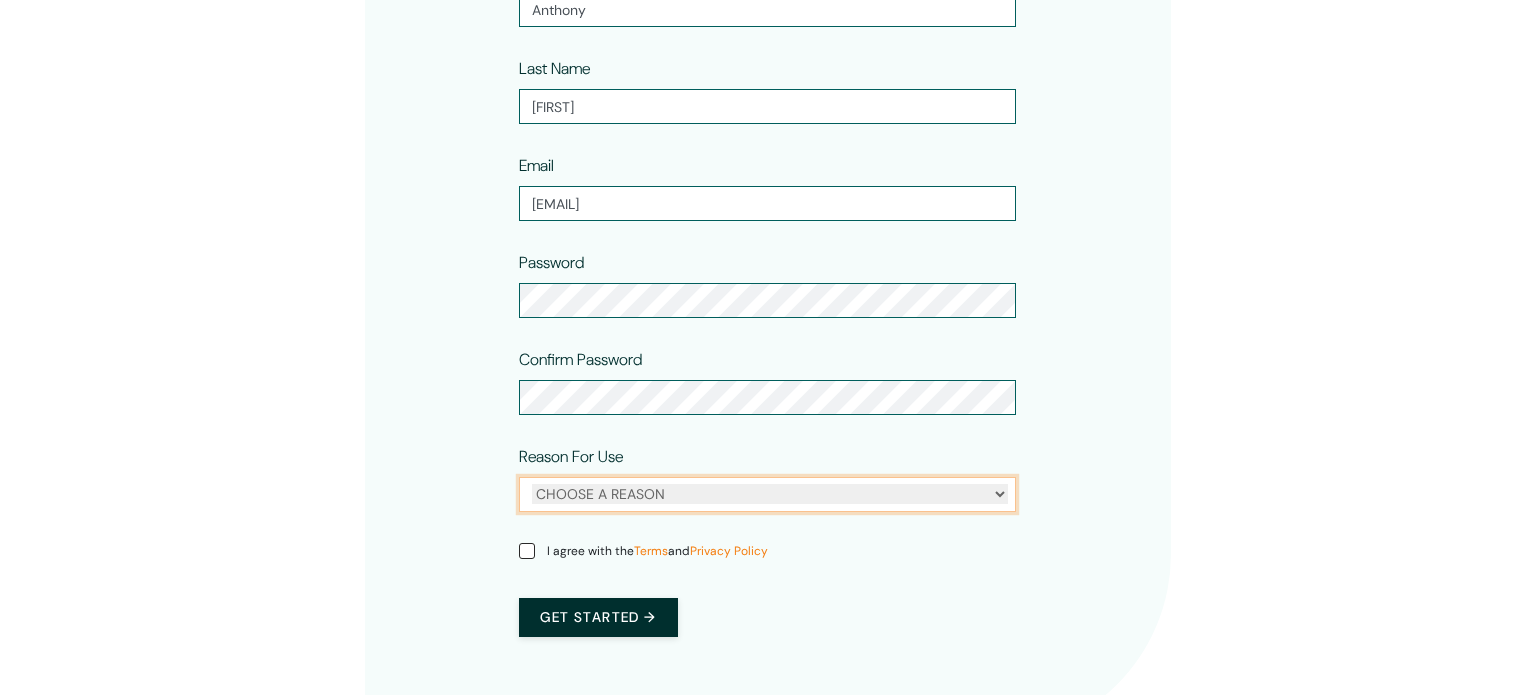 select on "personal" 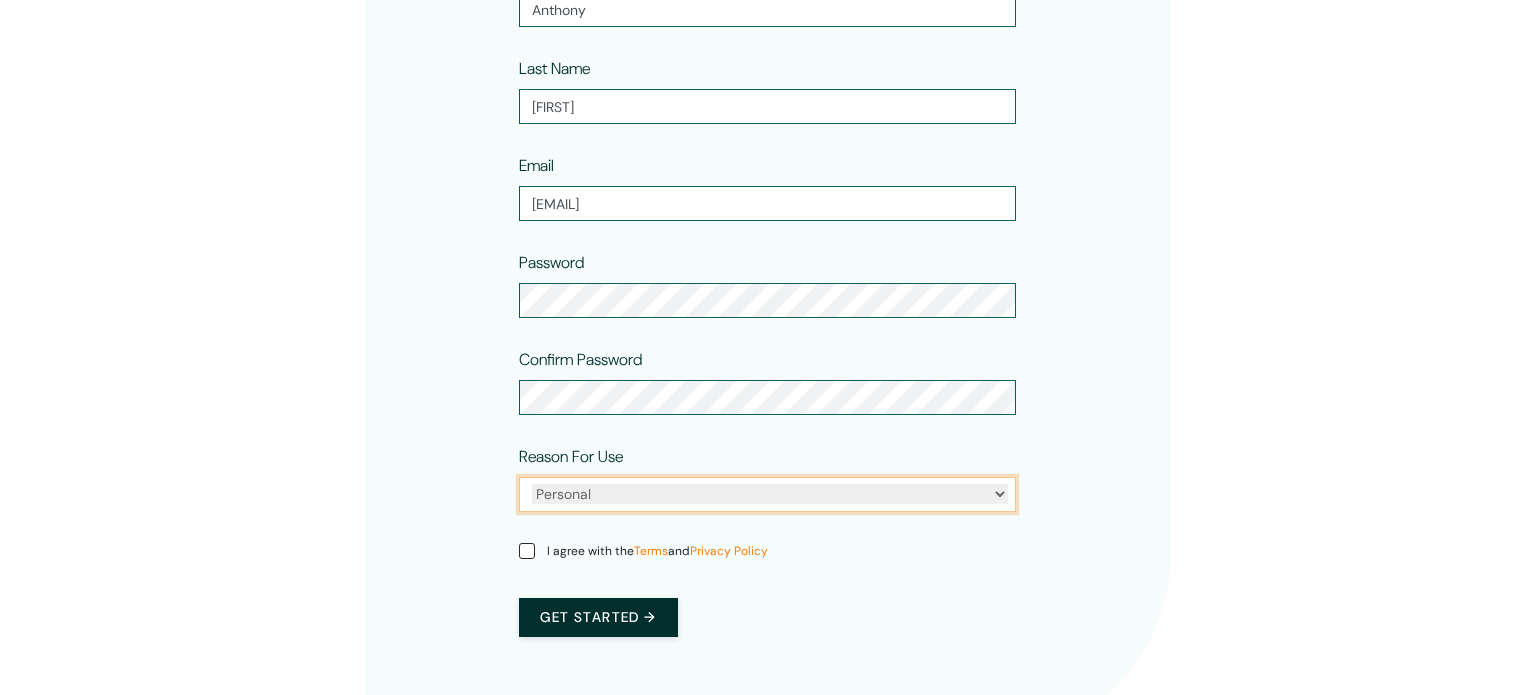 click on "CHOOSE A REASON Personal Professional" at bounding box center (770, 494) 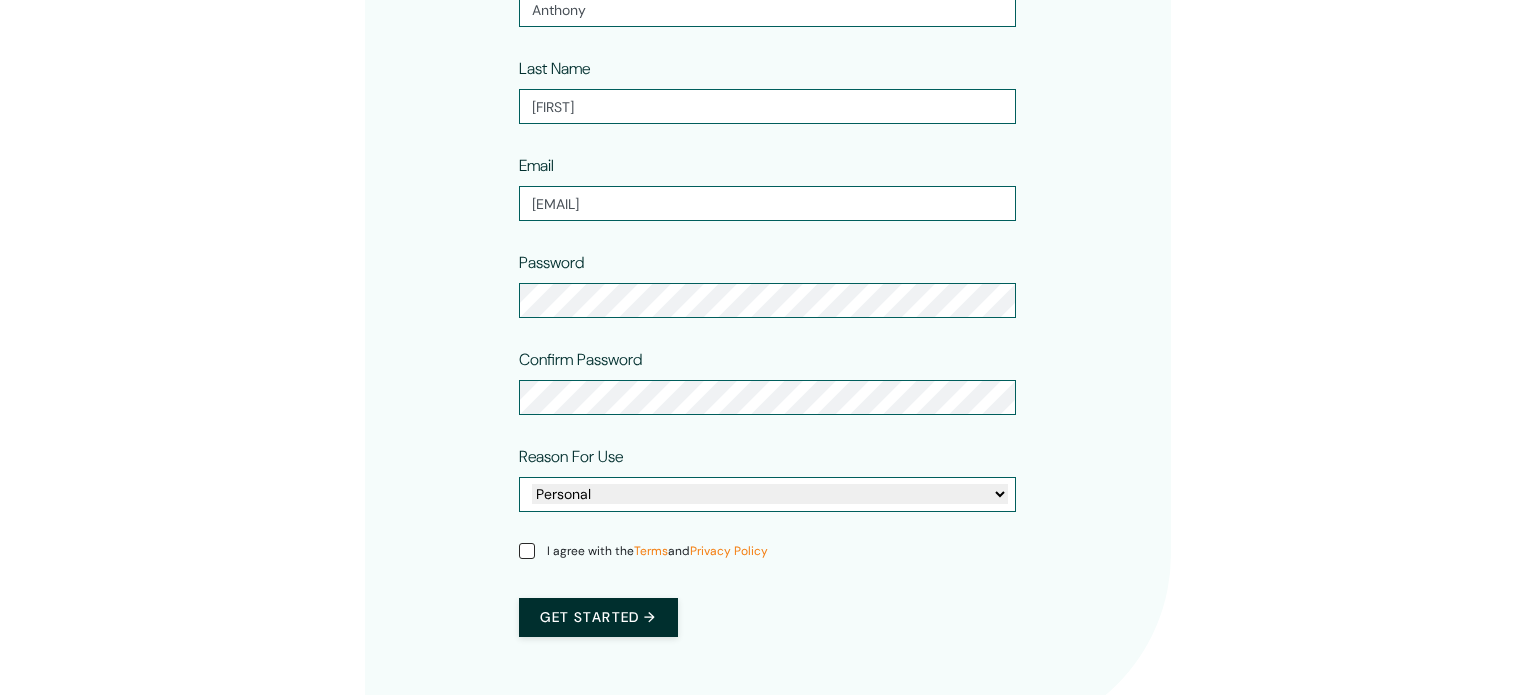 click on "I agree with the  Terms  and  Privacy Policy" at bounding box center (767, 555) 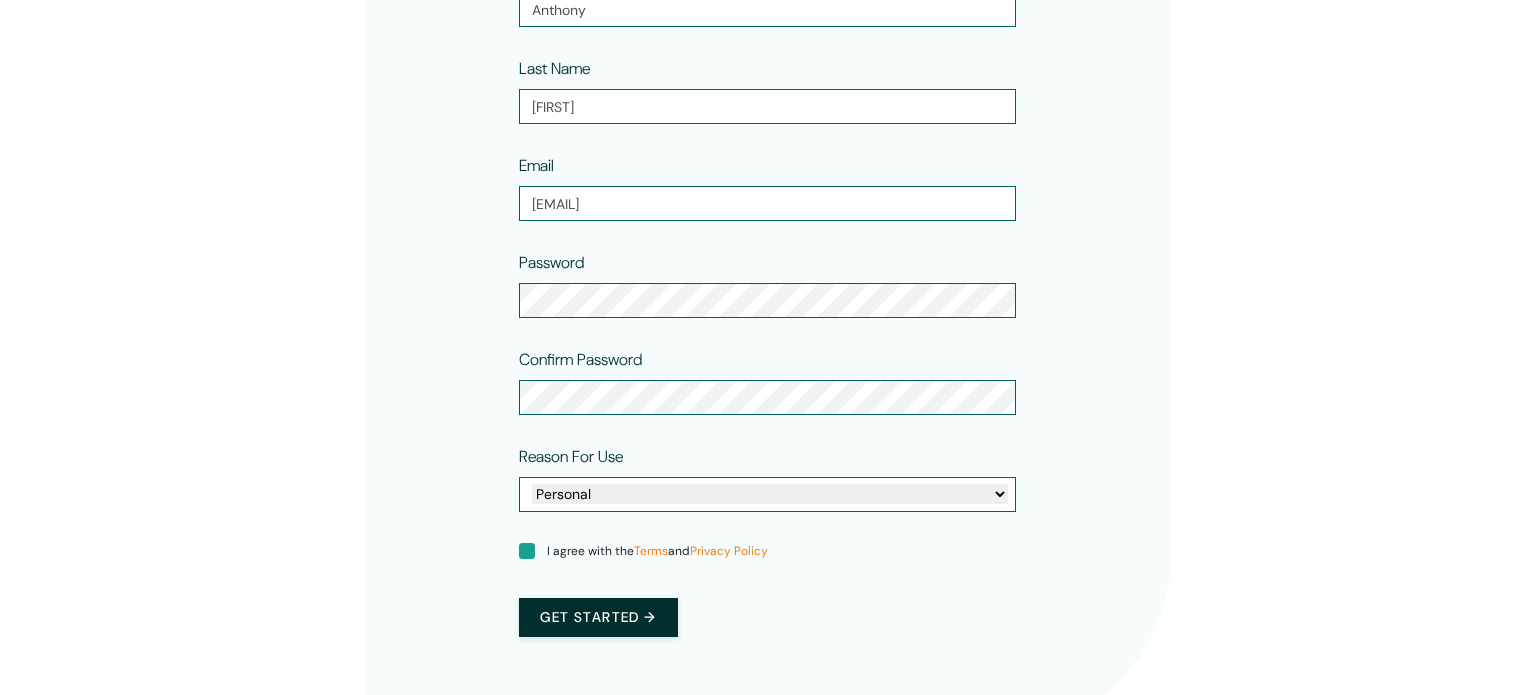 click on "I agree with the  Terms  and  Privacy Policy" at bounding box center (527, 551) 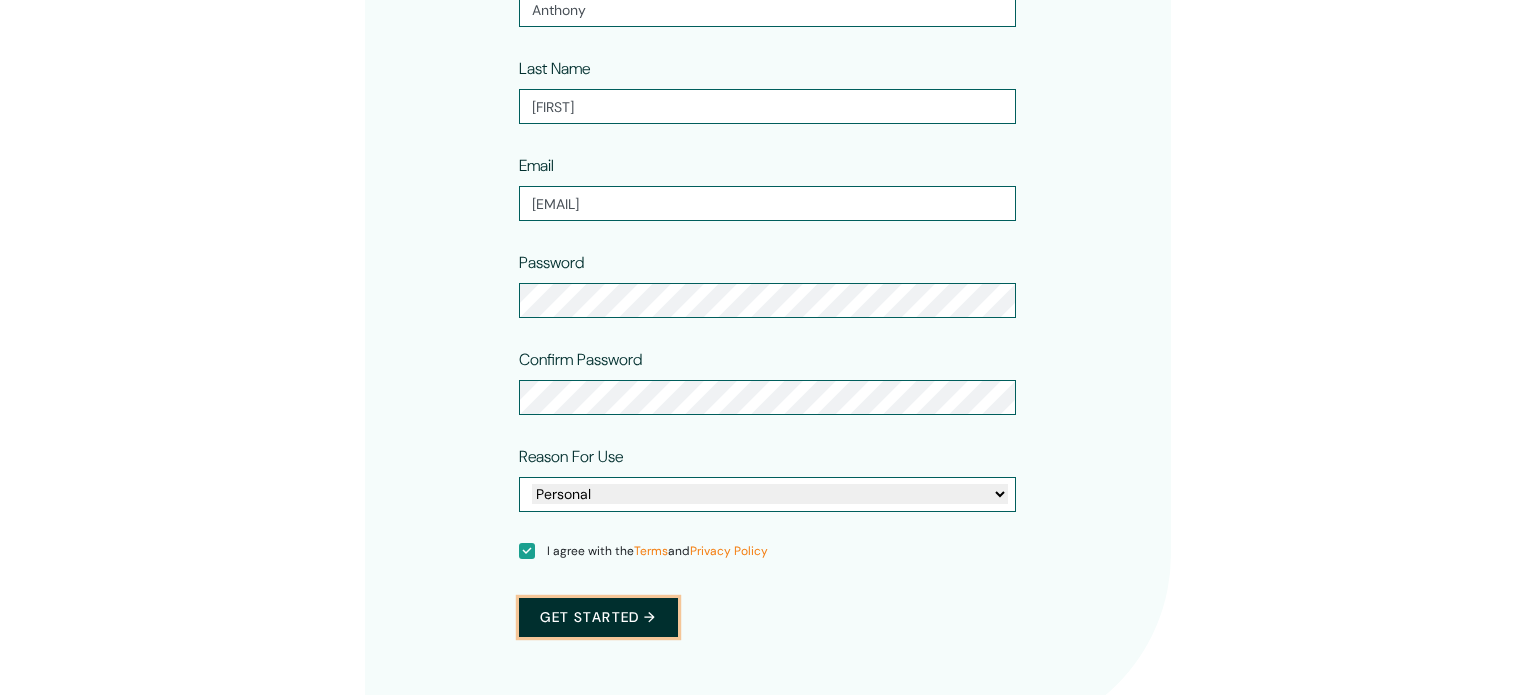click on "Get started →" at bounding box center [598, 617] 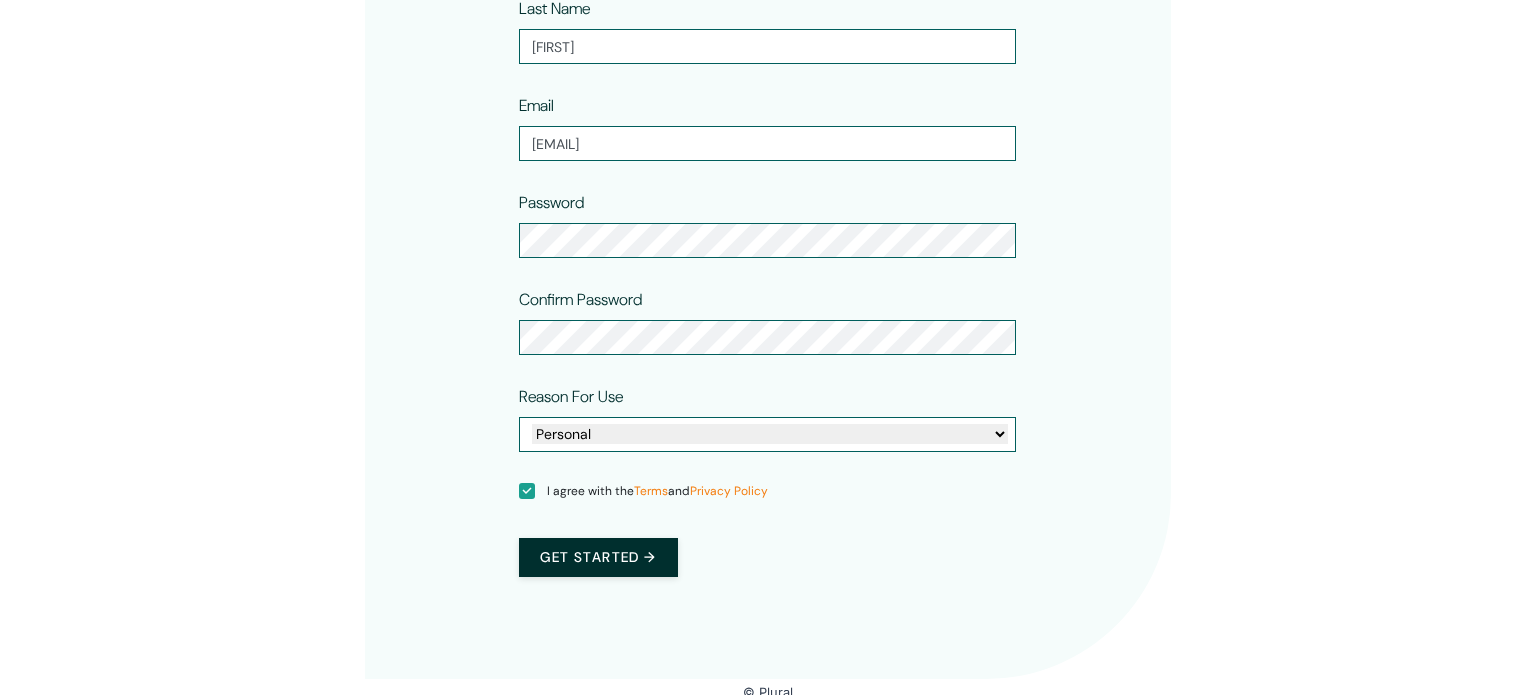 scroll, scrollTop: 0, scrollLeft: 0, axis: both 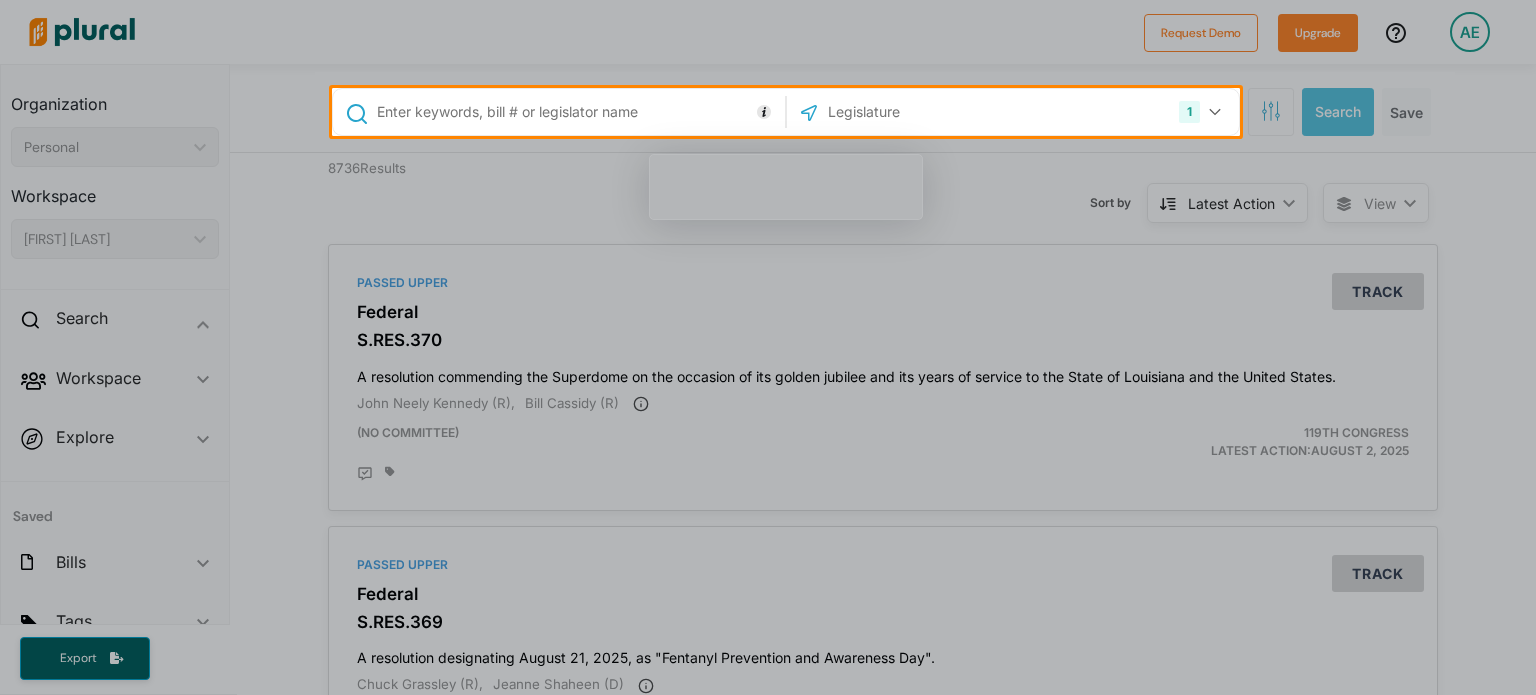 click at bounding box center [577, 112] 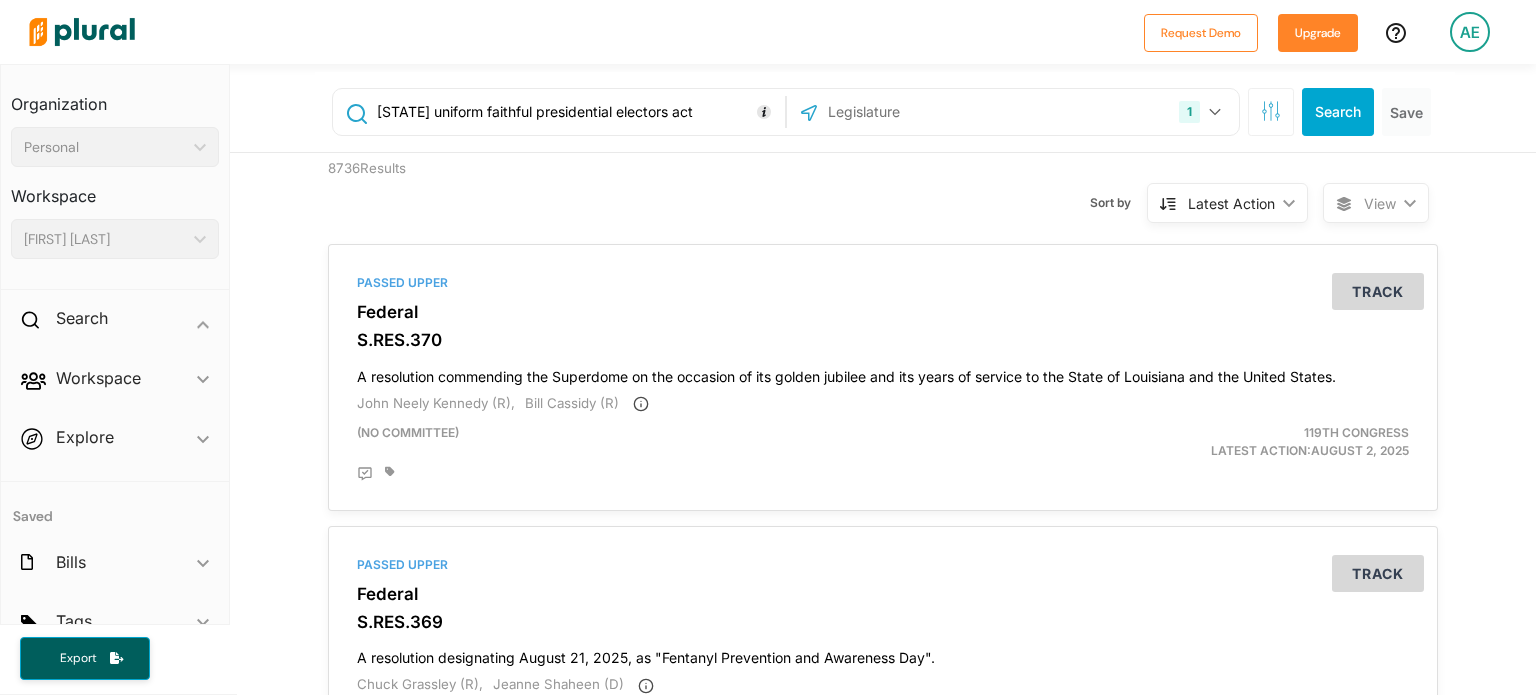 type on "[STATE] uniform faithful presidential electors act" 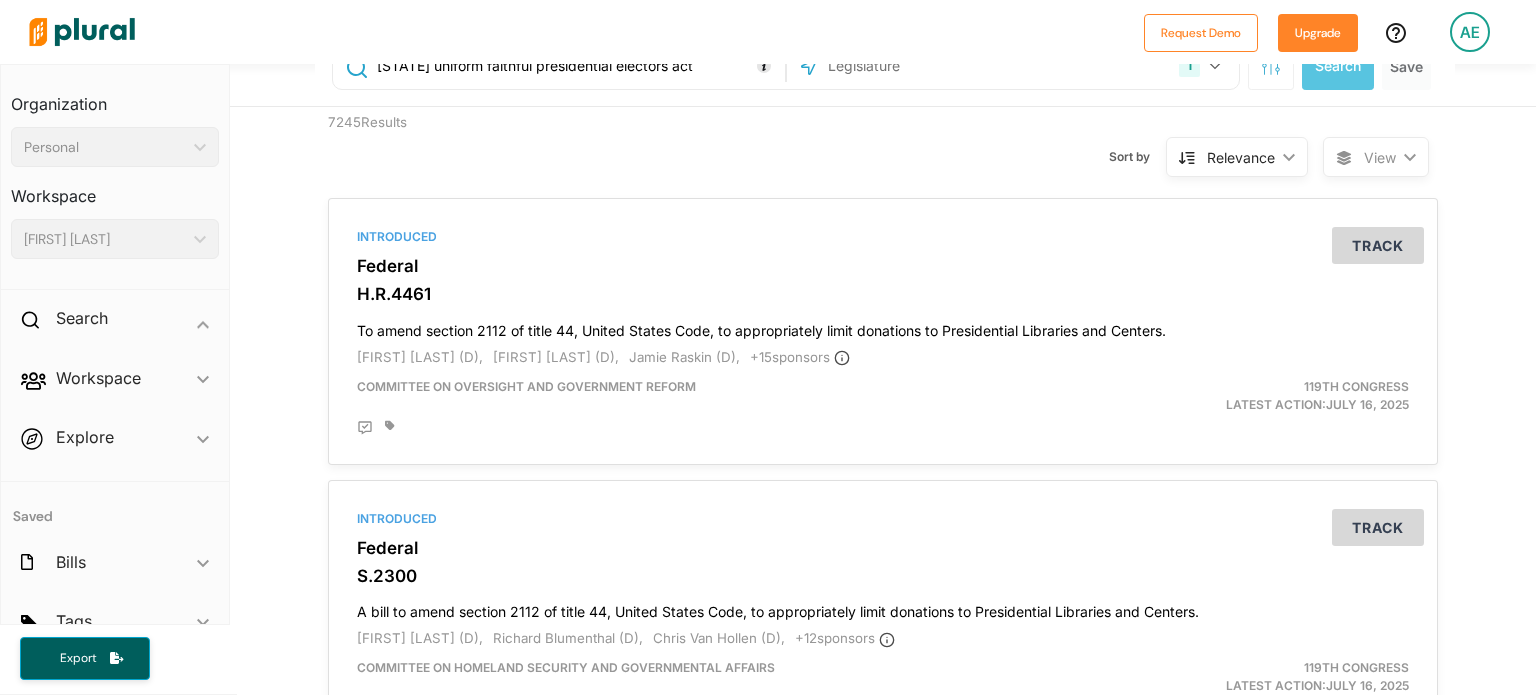 scroll, scrollTop: 0, scrollLeft: 0, axis: both 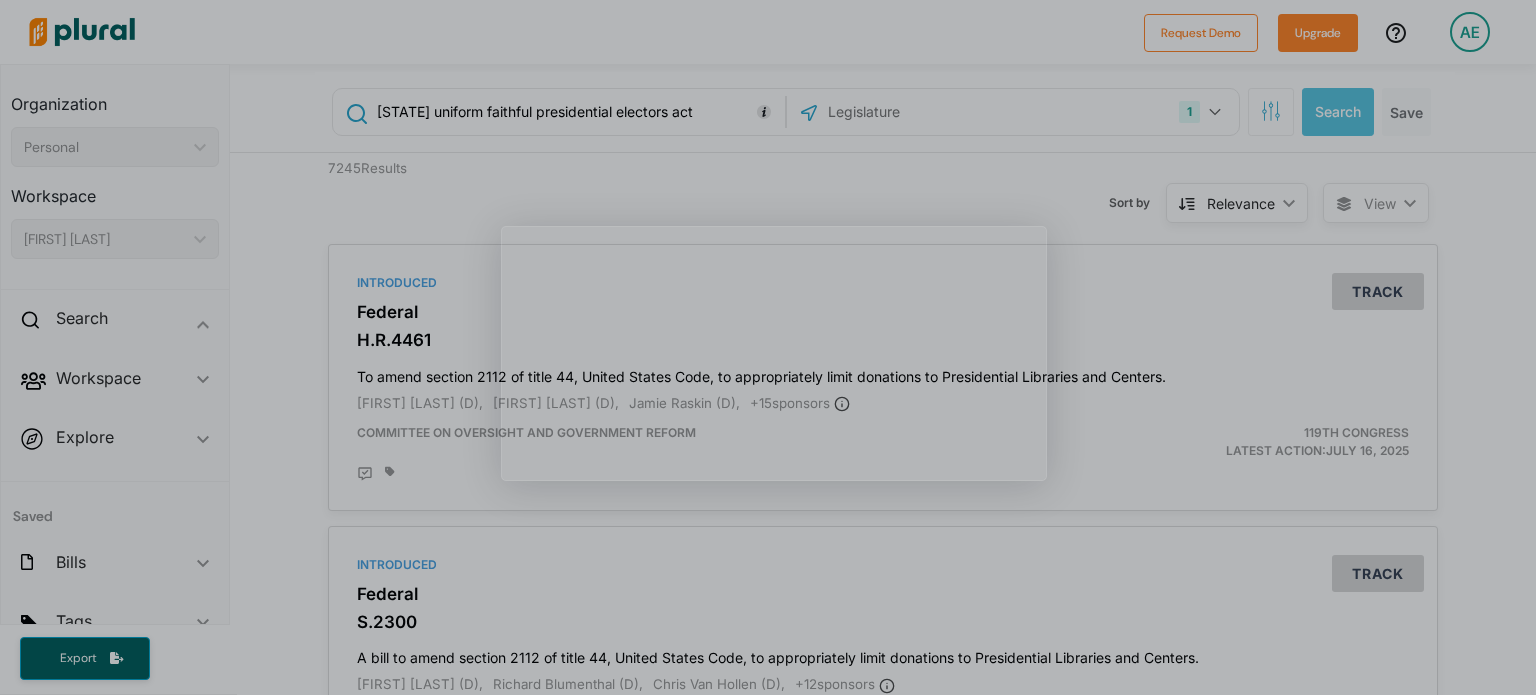click at bounding box center (768, 347) 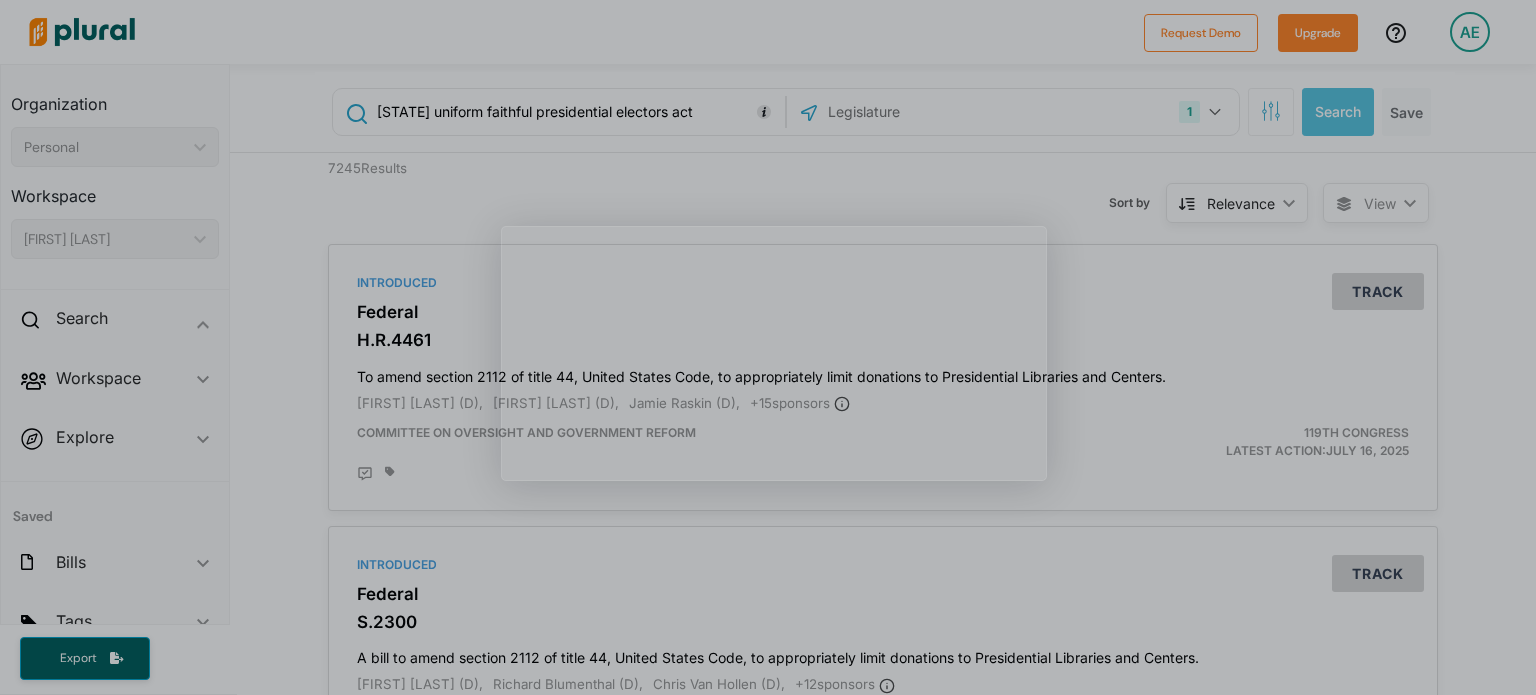 click at bounding box center (768, 347) 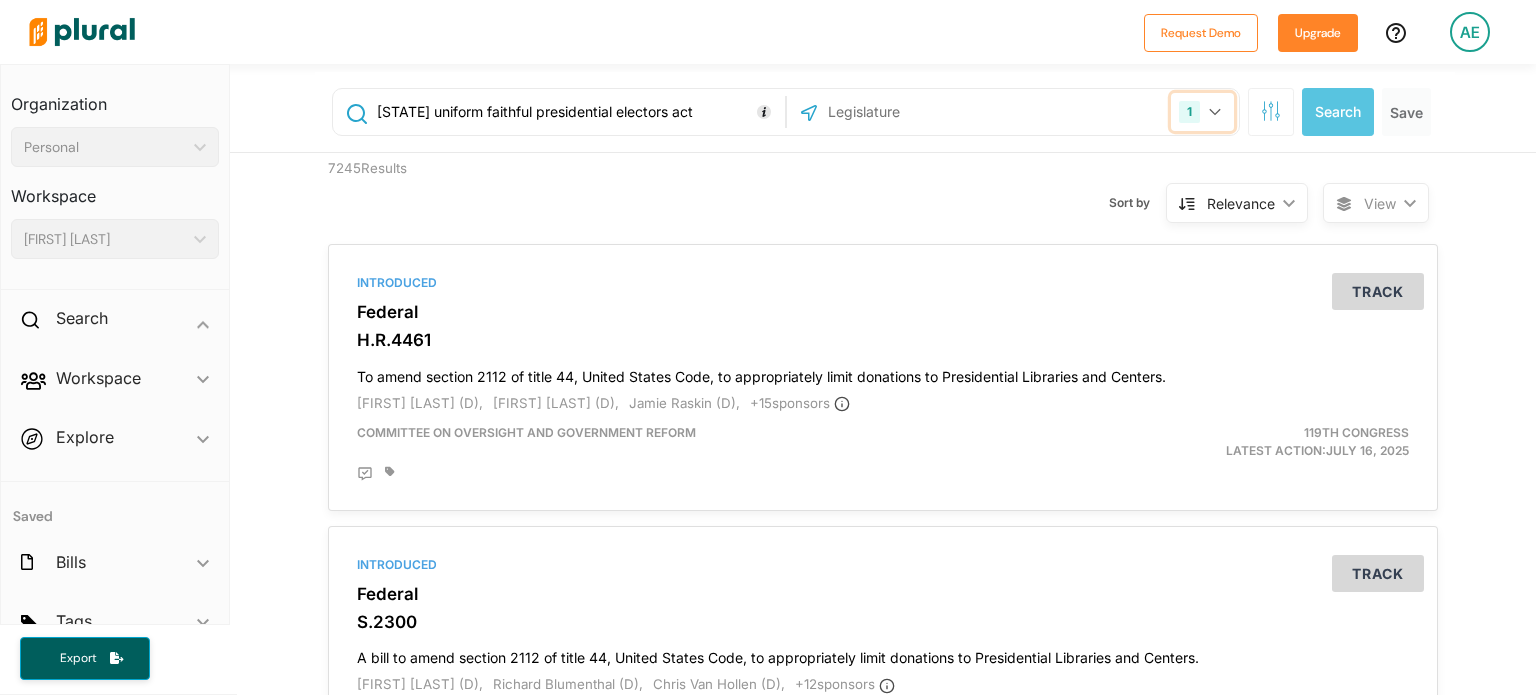 click on "1" at bounding box center (1202, 112) 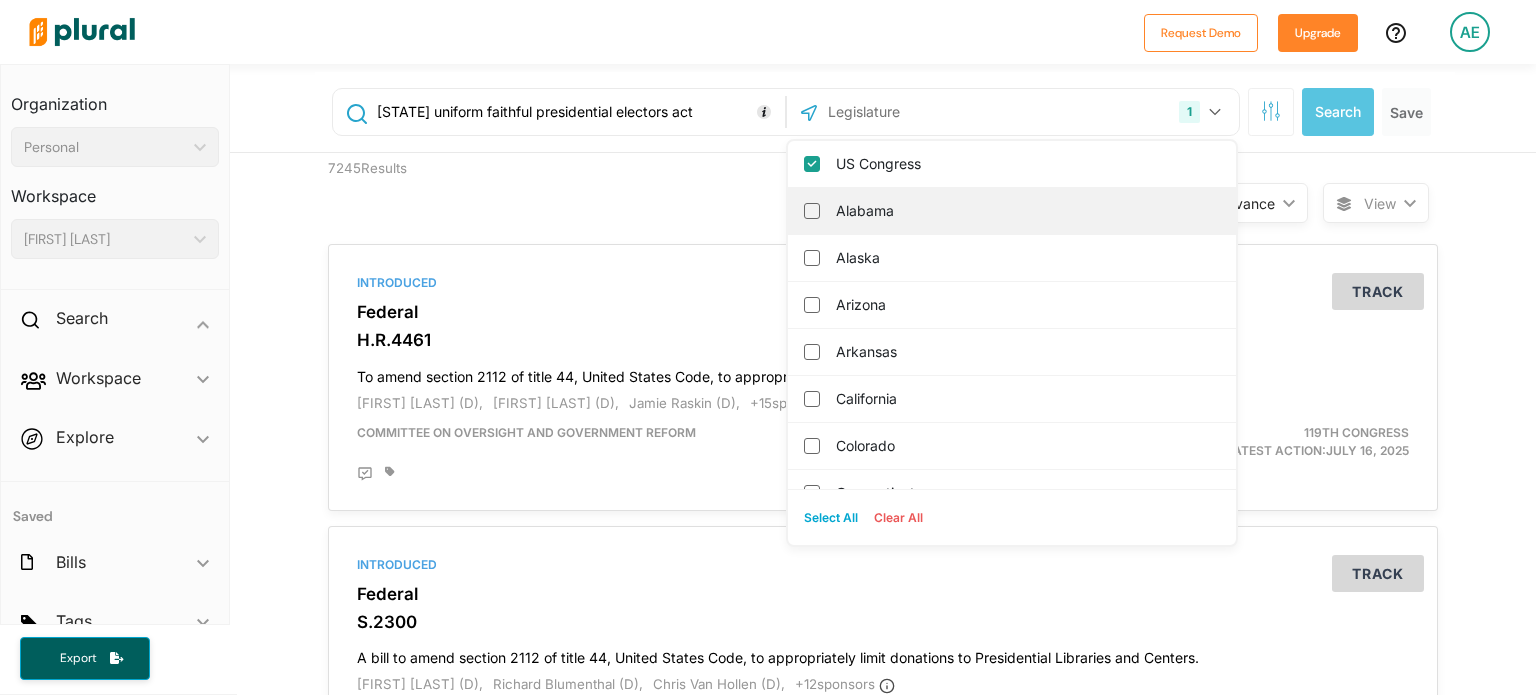 click on "Alabama" at bounding box center (1026, 211) 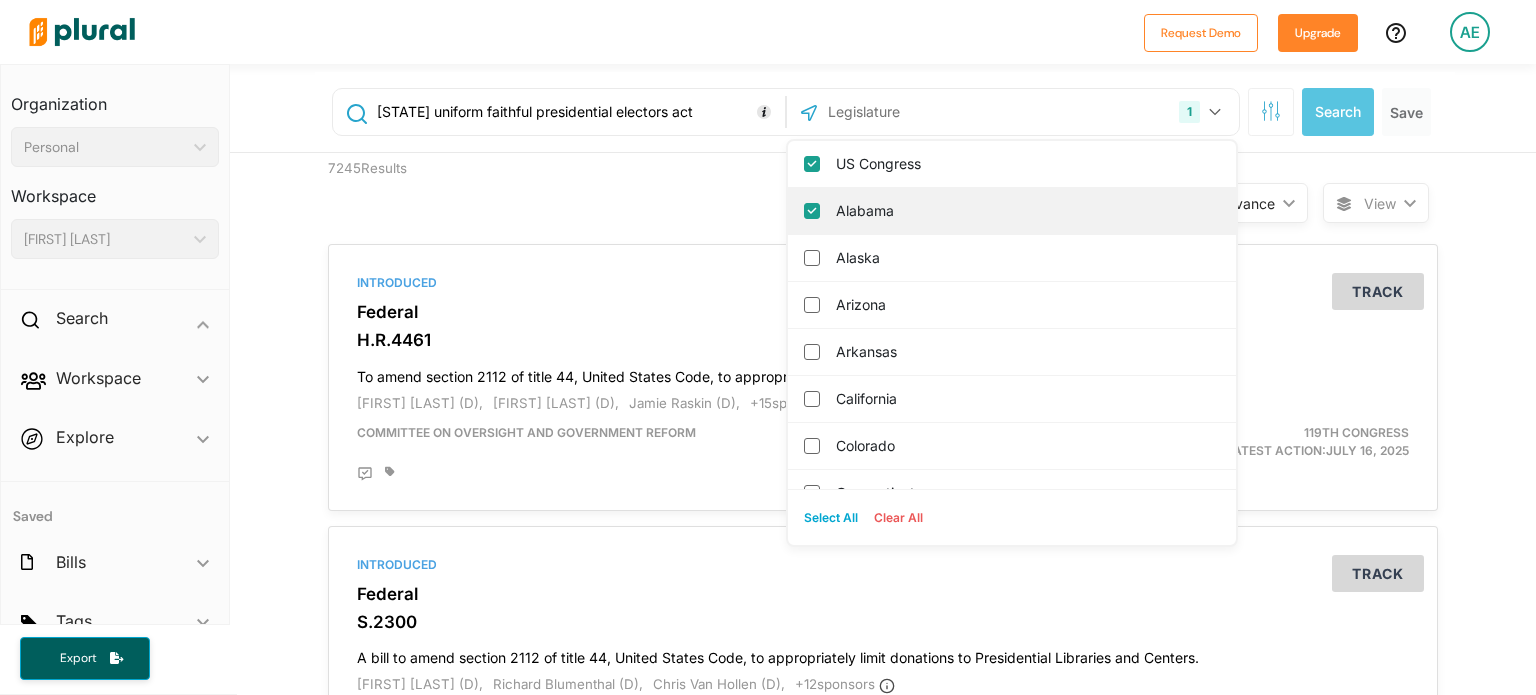 checkbox on "true" 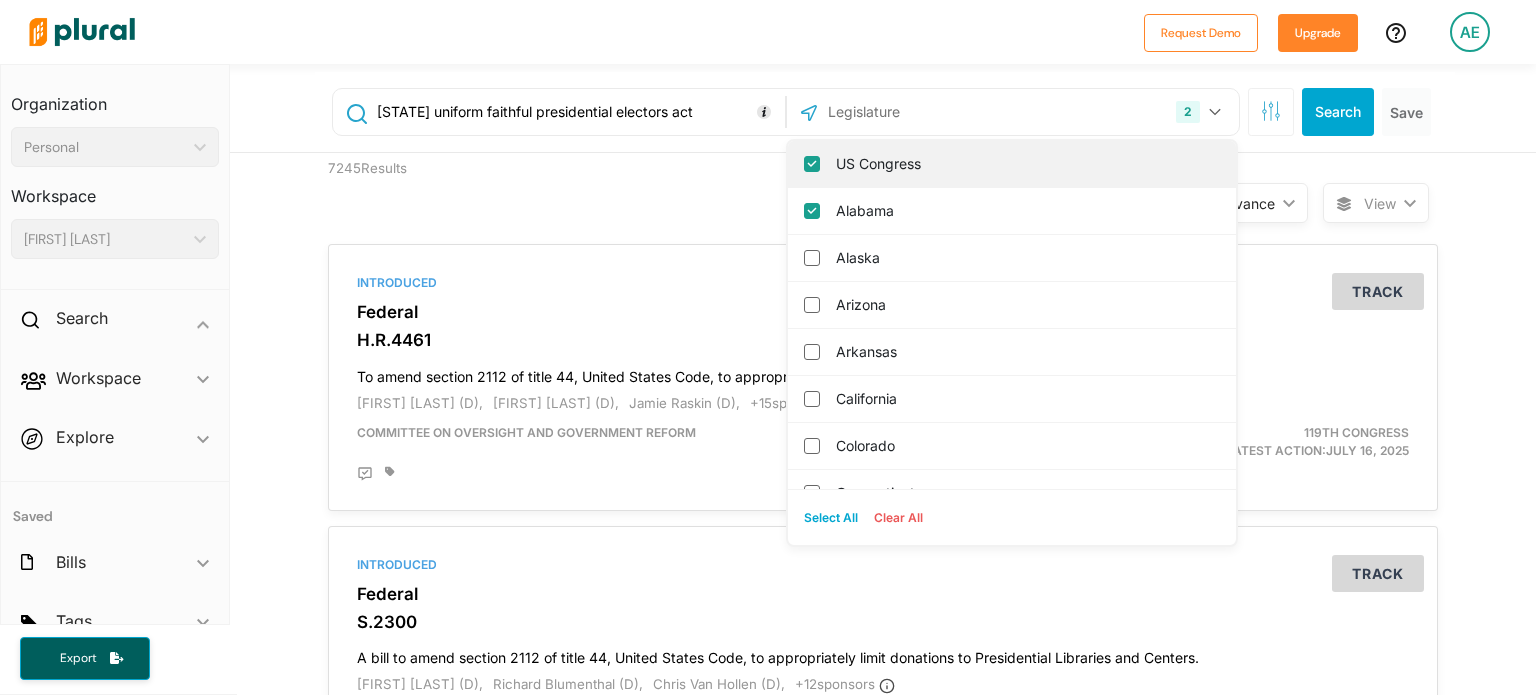 click on "US Congress" at bounding box center (1026, 164) 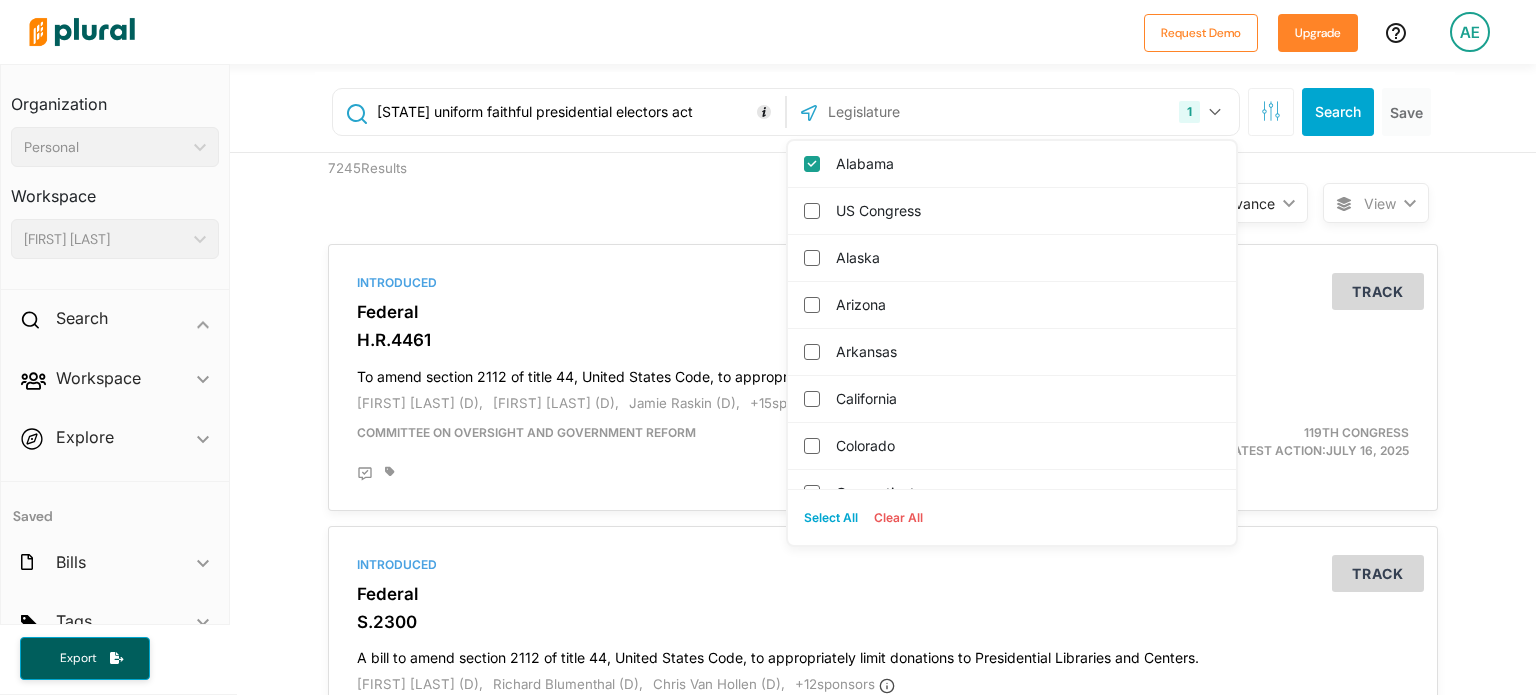 click on "7245 Results" at bounding box center [455, 191] 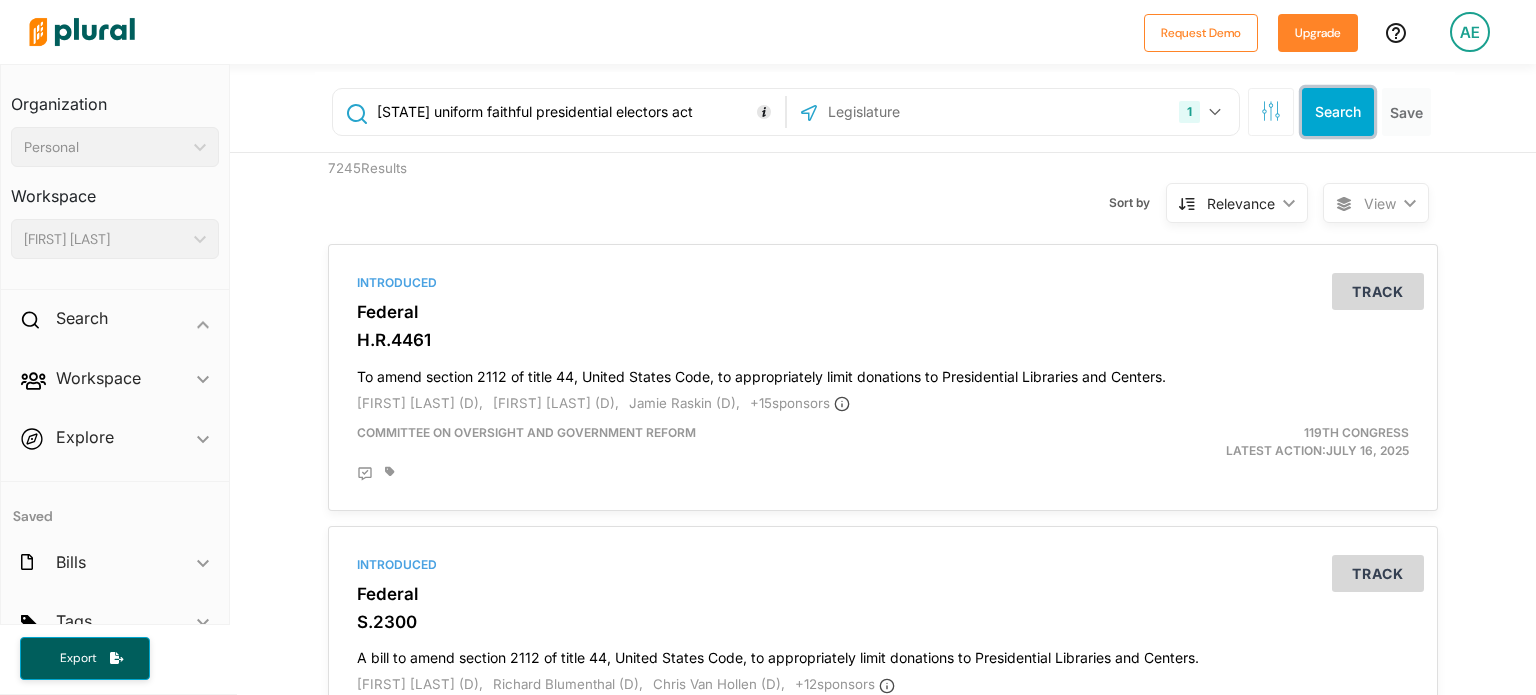 click on "Search" at bounding box center (1338, 112) 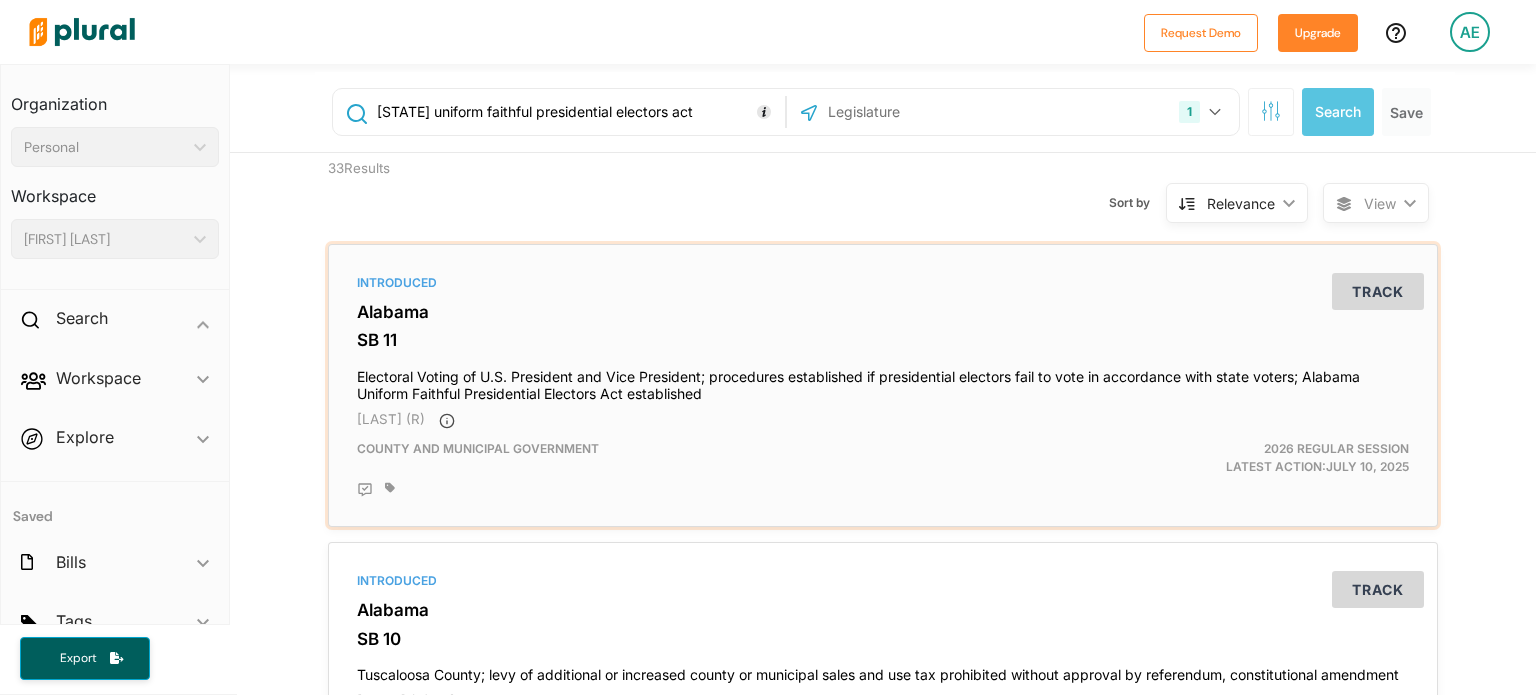 click on "Electoral Voting of U.S. President and Vice President; procedures established if presidential electors fail to vote in accordance with state voters; Alabama Uniform Faithful Presidential Electors Act established" at bounding box center (883, 381) 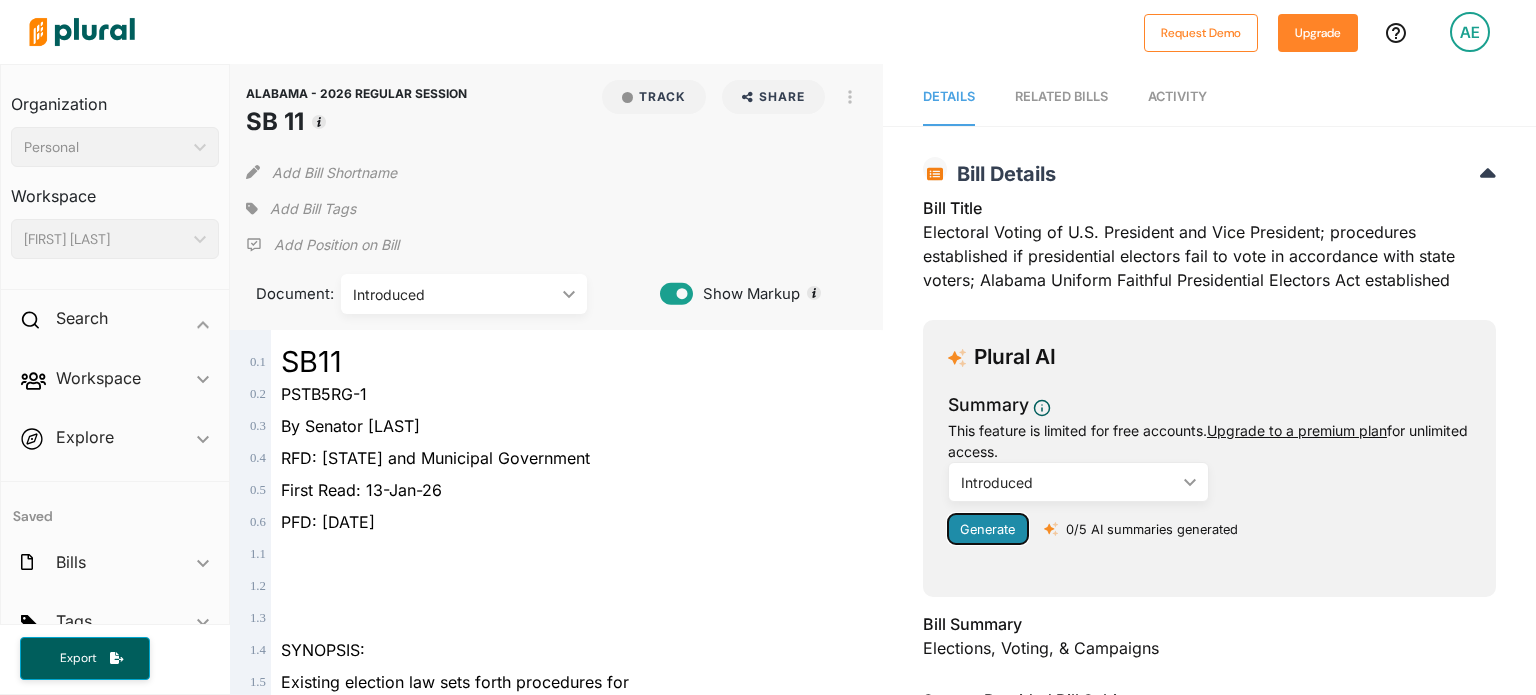 click on "Generate" at bounding box center (987, 529) 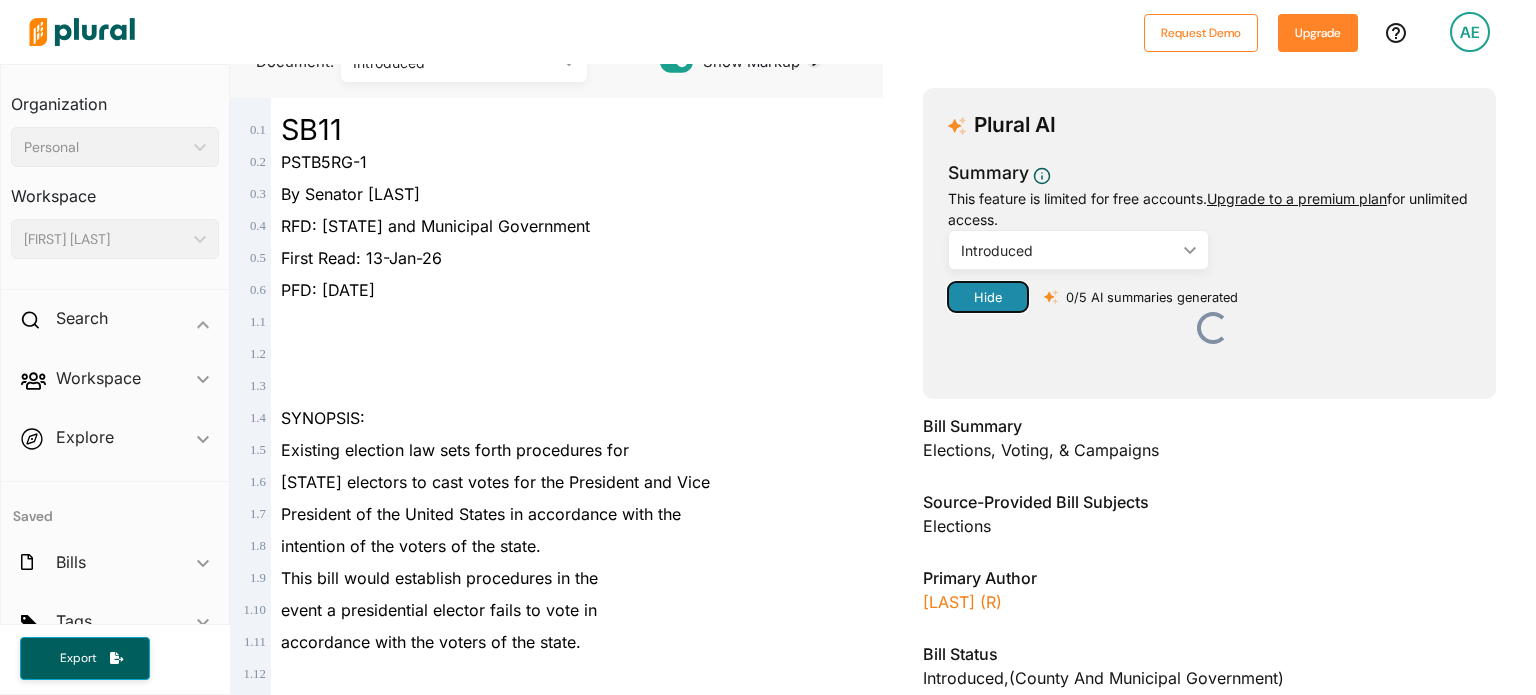 scroll, scrollTop: 252, scrollLeft: 0, axis: vertical 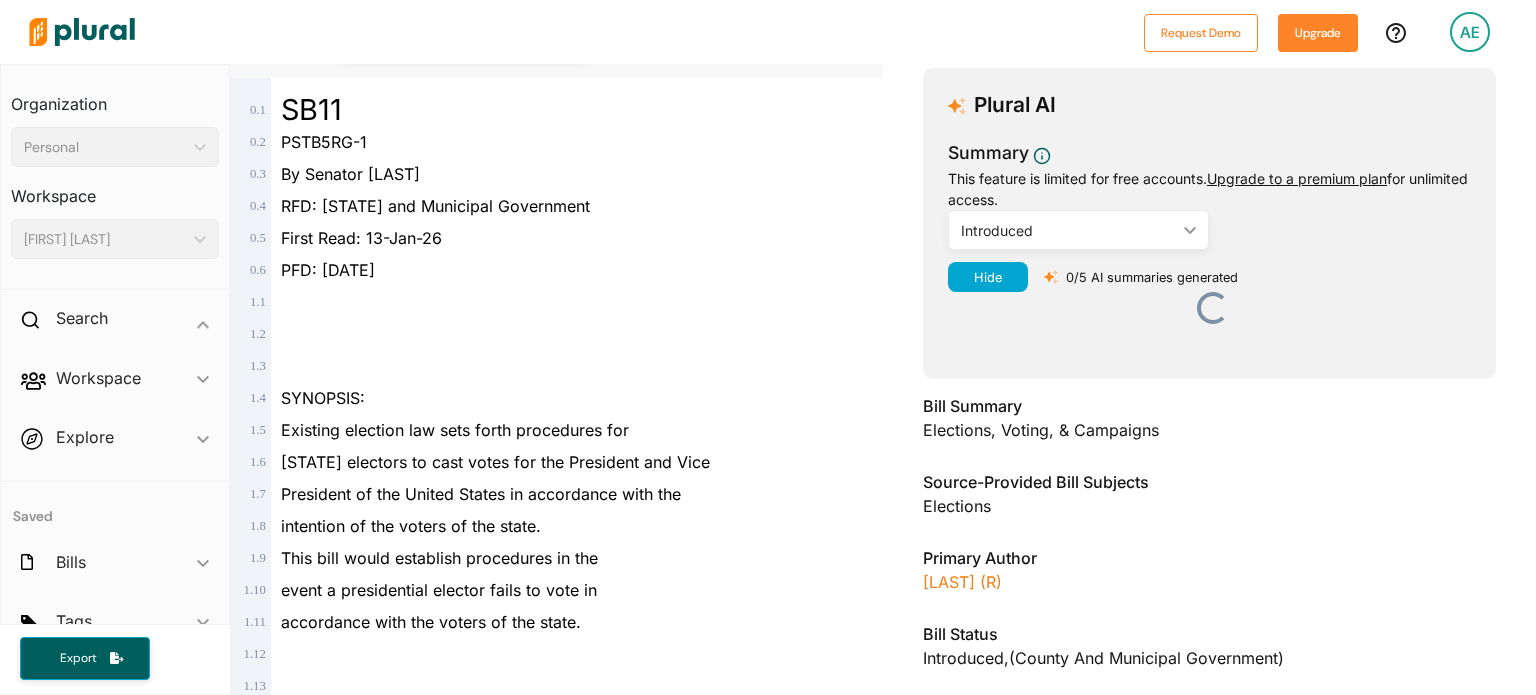 click on "Introduced ic_keyboard_arrow_down" at bounding box center (1079, 230) 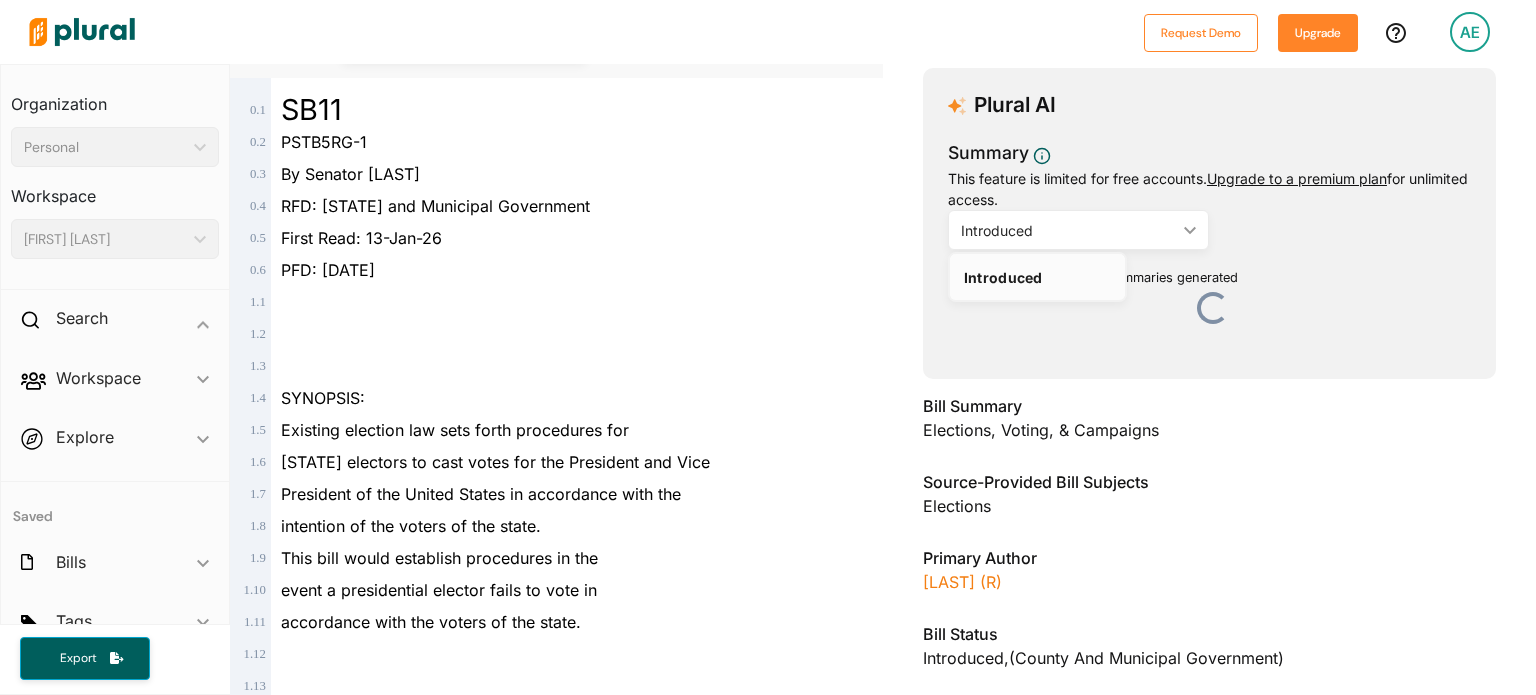 click on "Plural AI" at bounding box center (1209, 105) 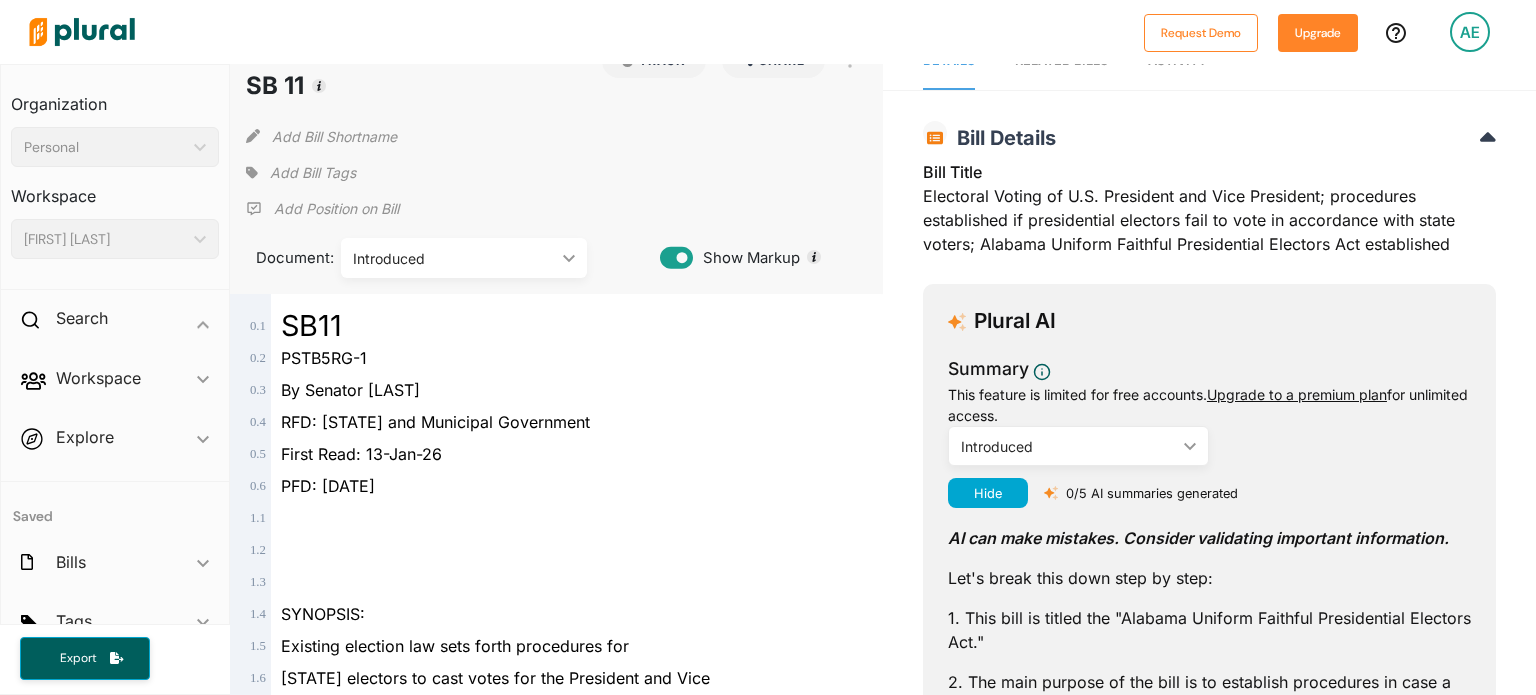 scroll, scrollTop: 56, scrollLeft: 0, axis: vertical 